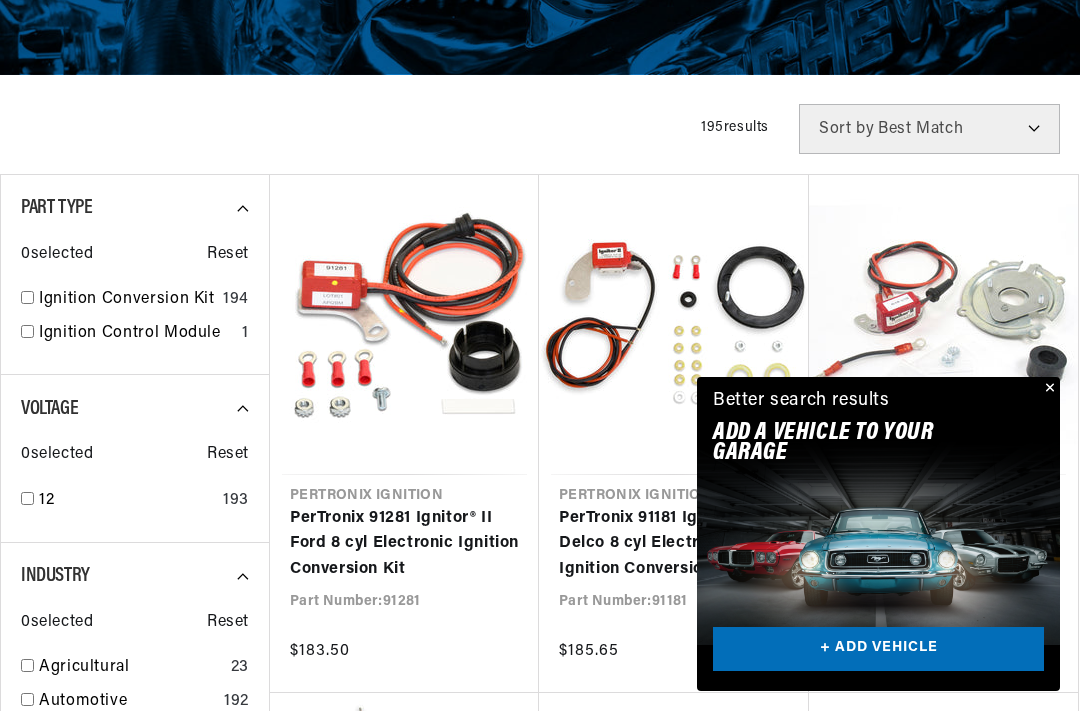scroll, scrollTop: 528, scrollLeft: 0, axis: vertical 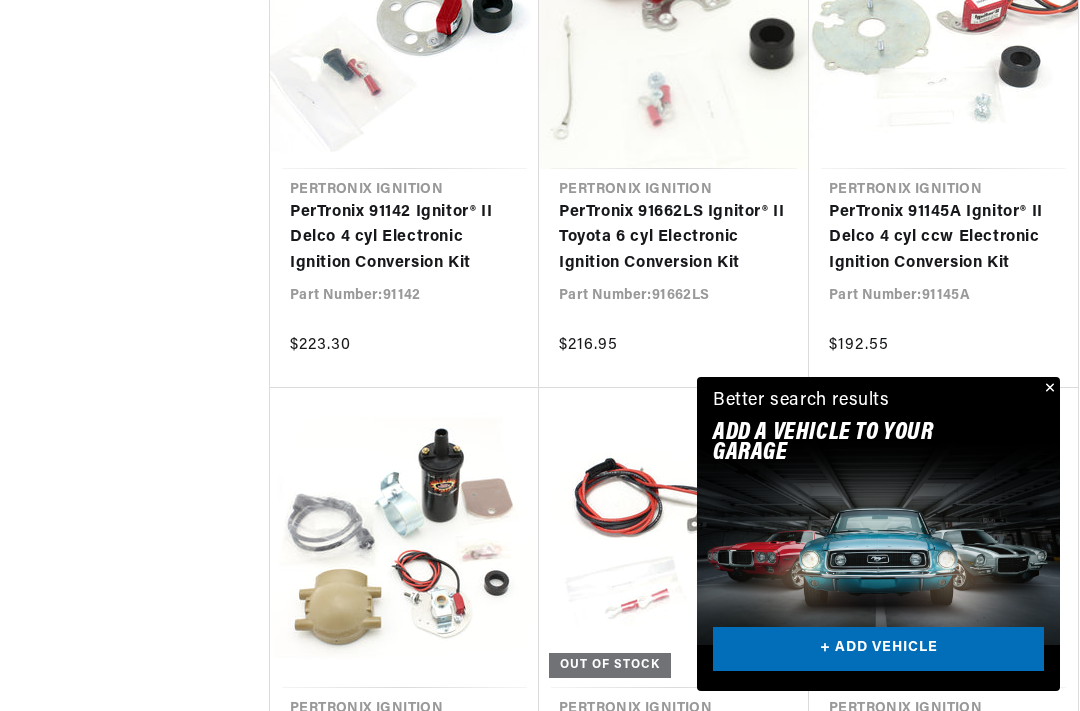 click at bounding box center (1048, 389) 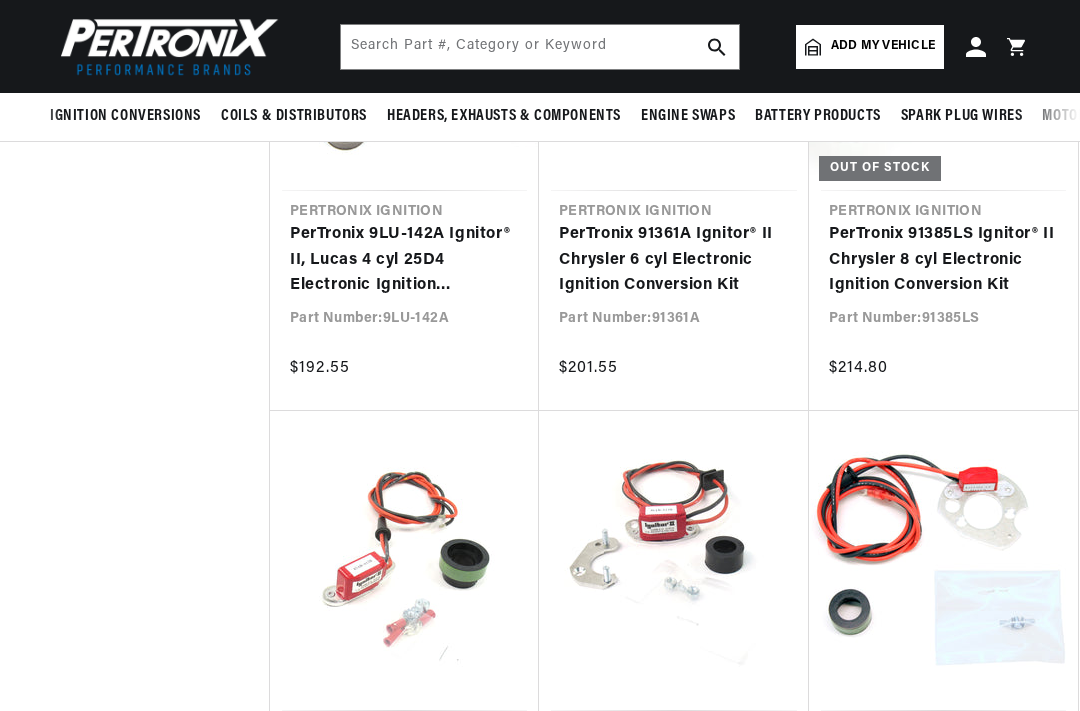 scroll, scrollTop: 3975, scrollLeft: 0, axis: vertical 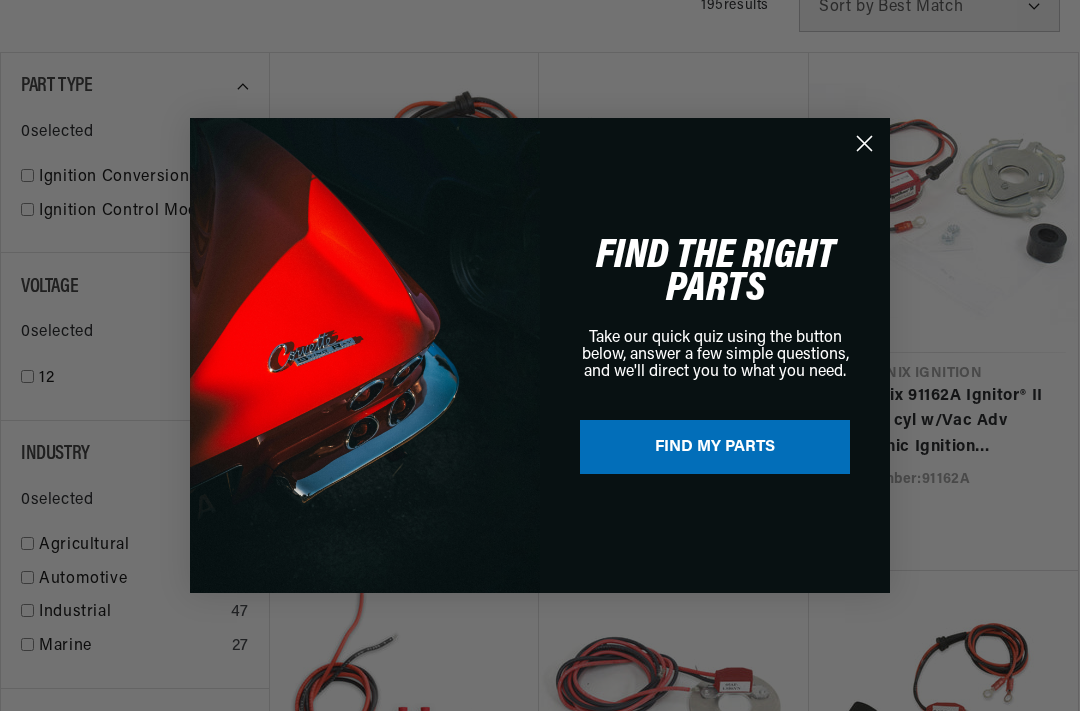 click 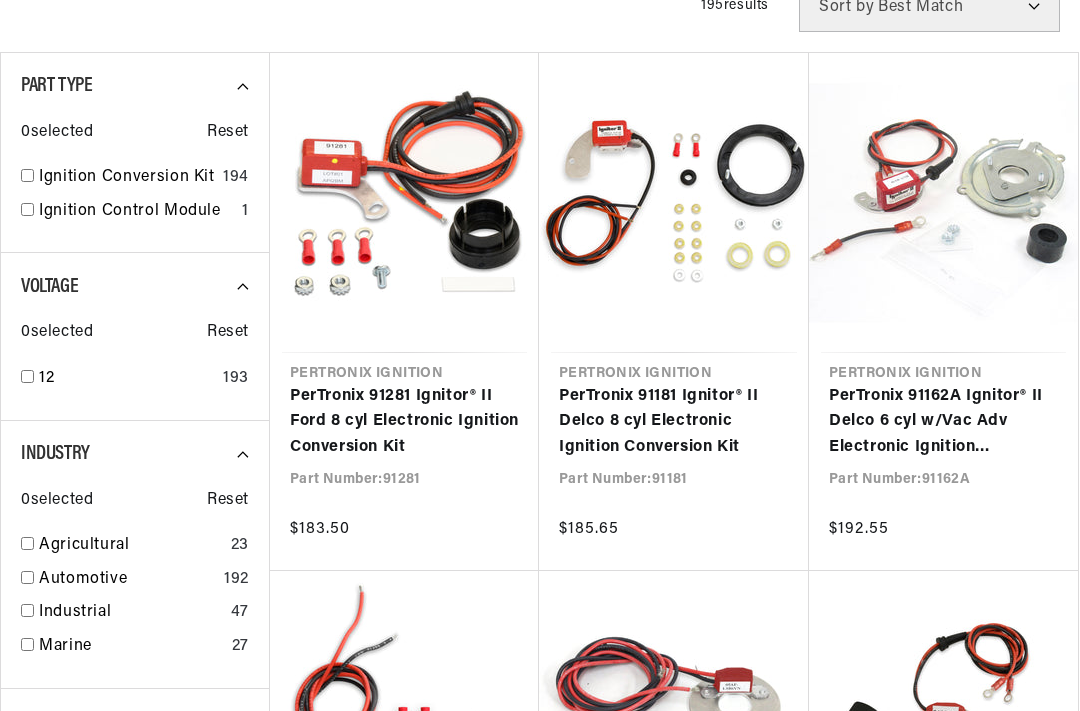 scroll, scrollTop: 0, scrollLeft: 747, axis: horizontal 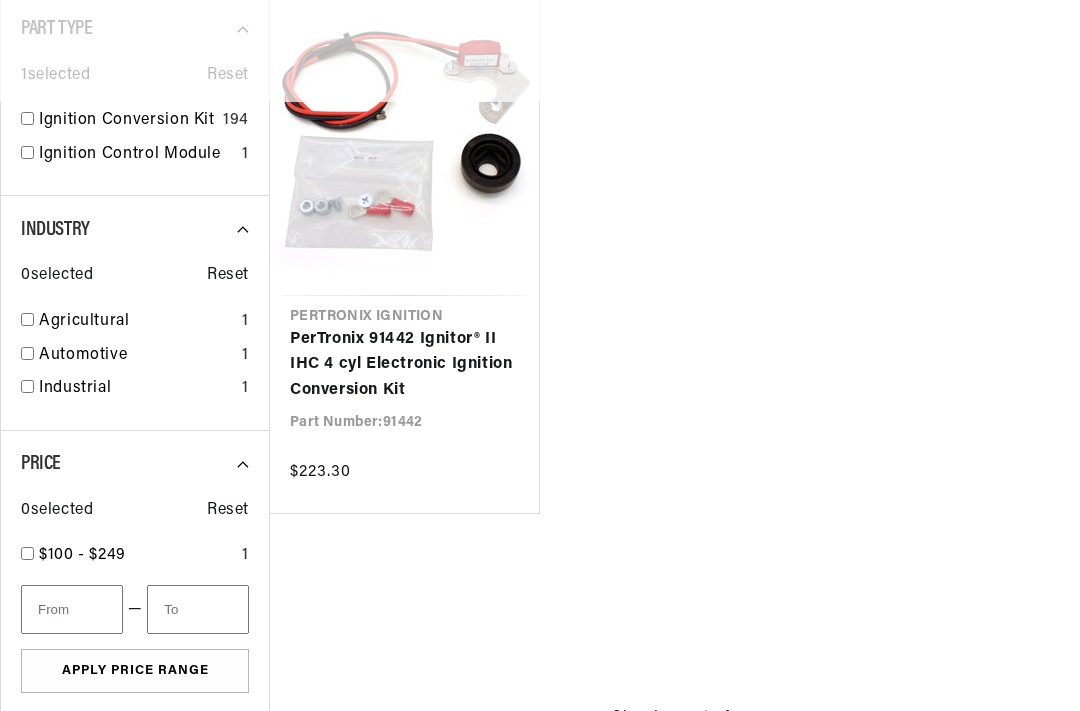 checkbox on "false" 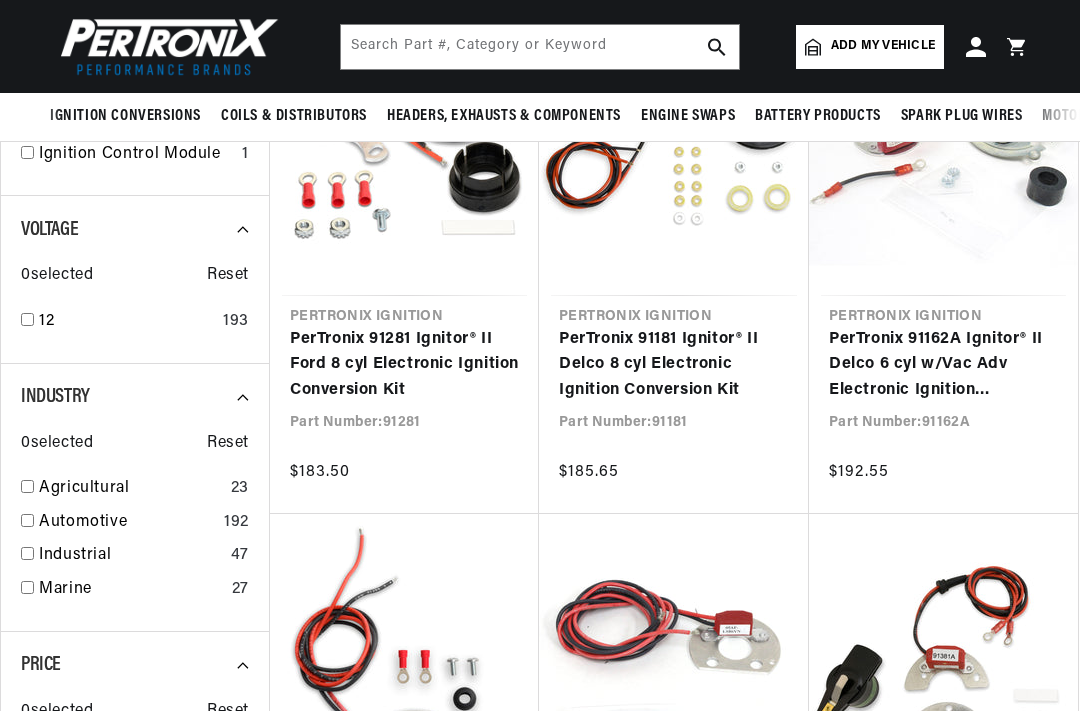 scroll, scrollTop: 0, scrollLeft: 0, axis: both 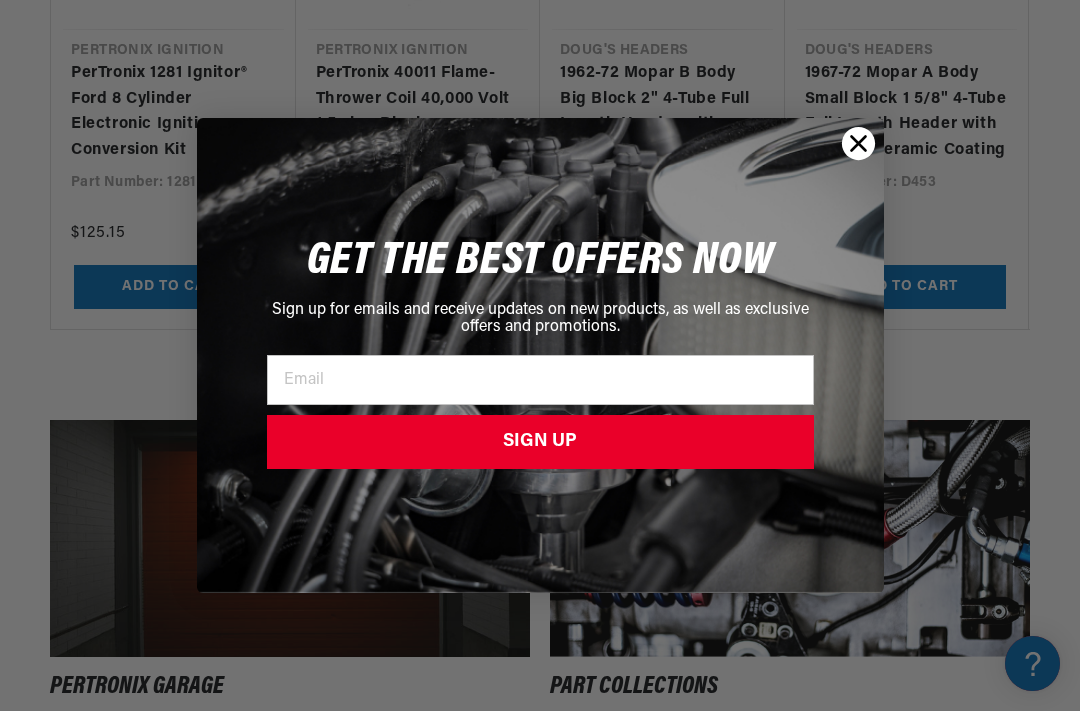 click 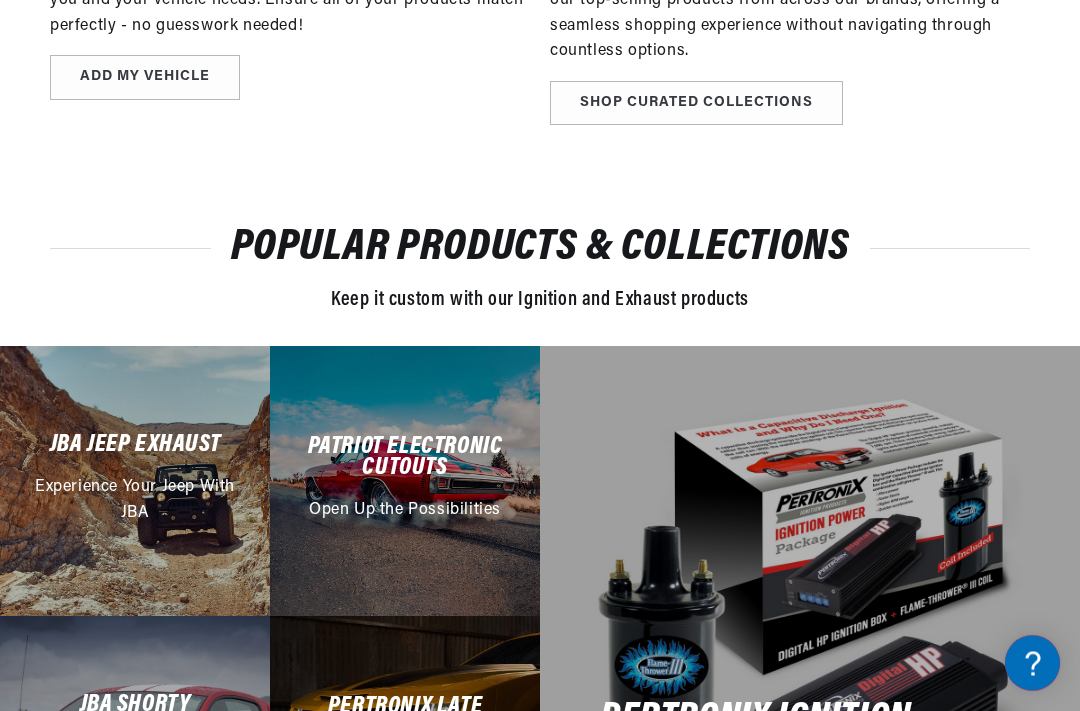 scroll, scrollTop: 2855, scrollLeft: 0, axis: vertical 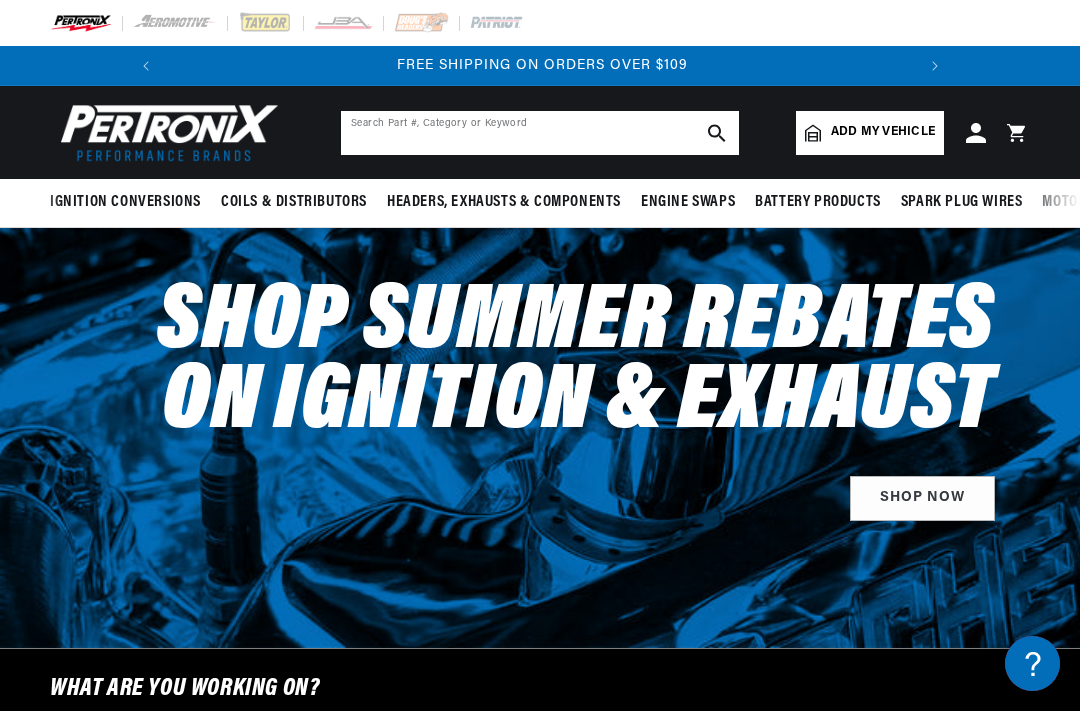click at bounding box center (540, 133) 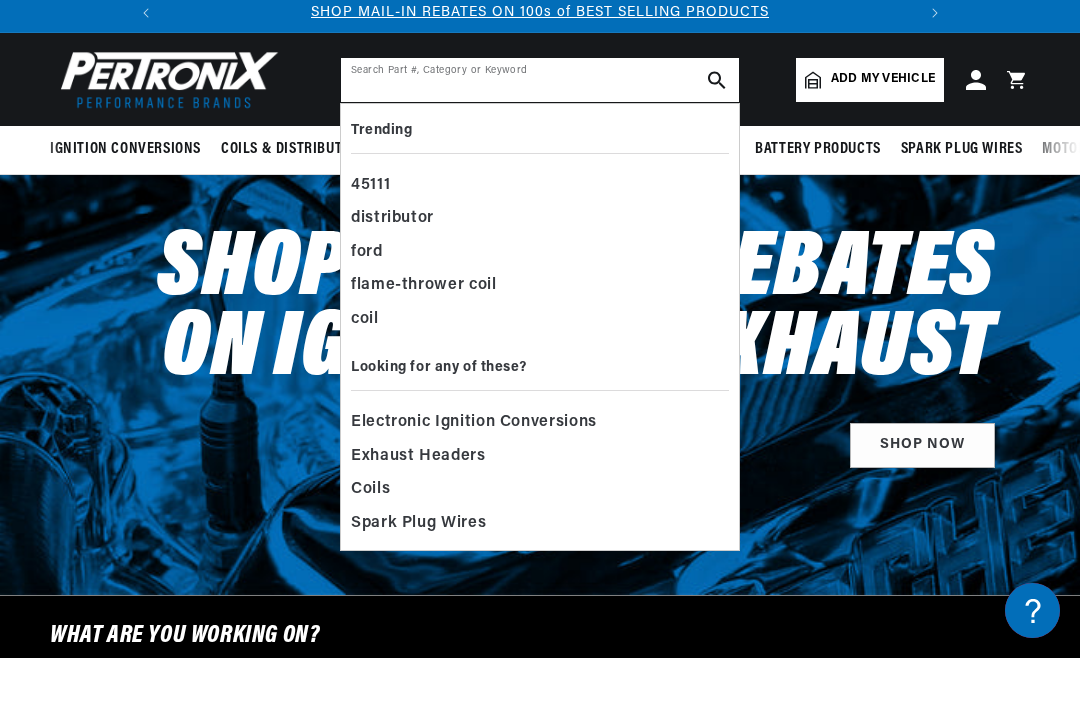 scroll, scrollTop: 0, scrollLeft: 0, axis: both 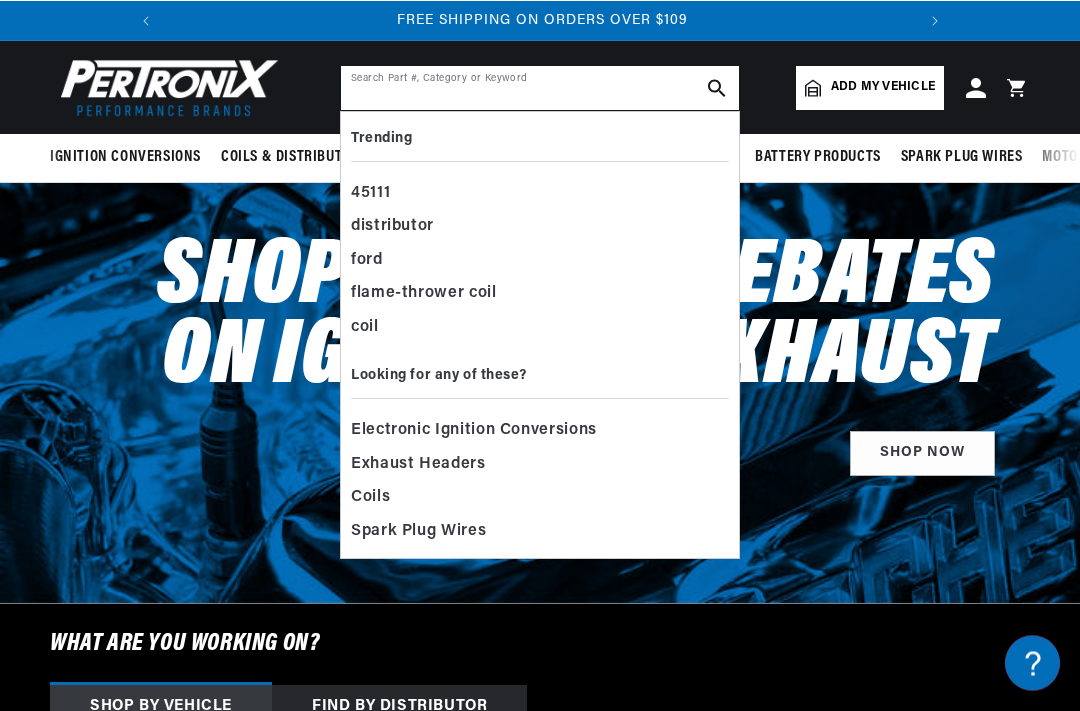 click at bounding box center (540, 89) 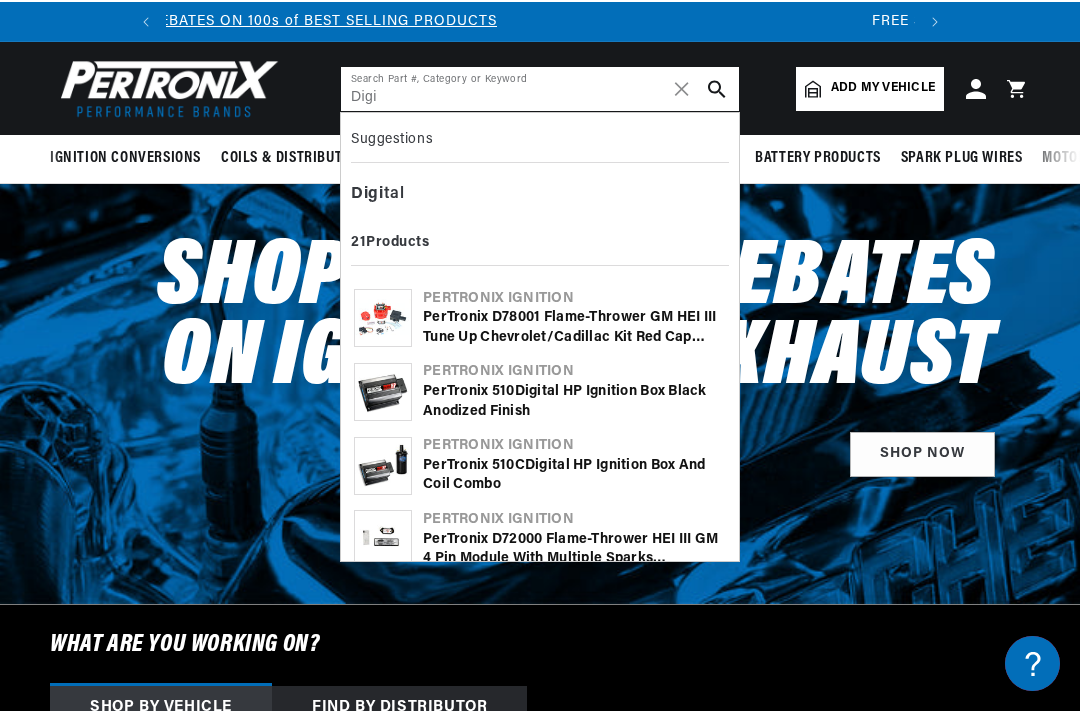 scroll, scrollTop: 0, scrollLeft: 0, axis: both 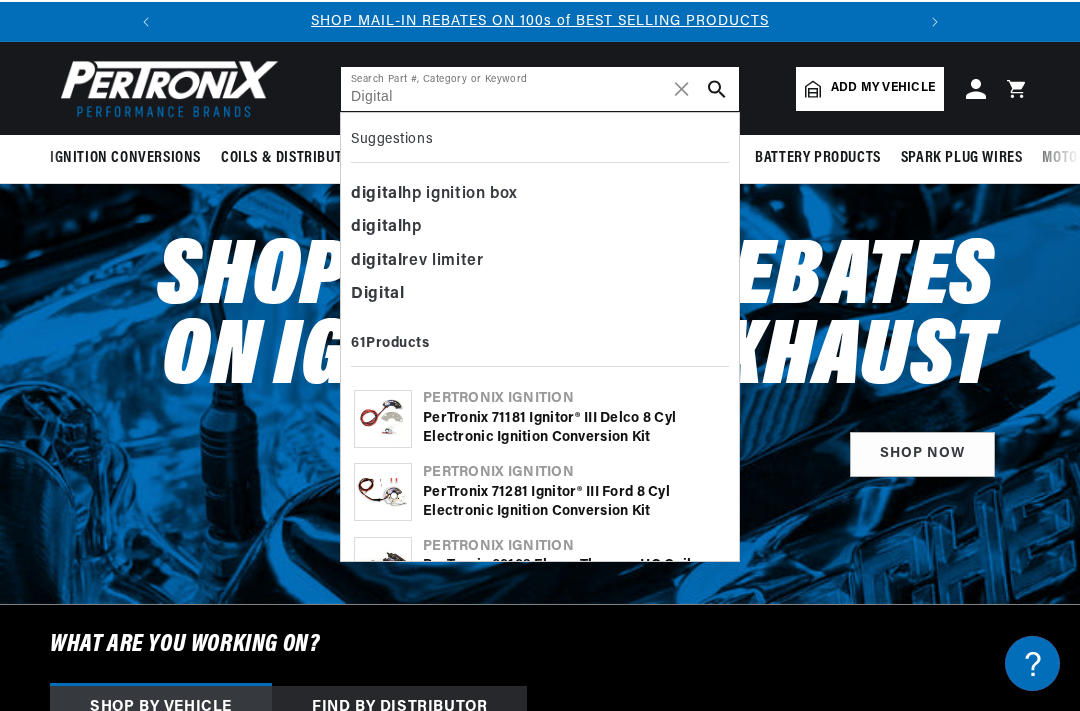 type on "Digital" 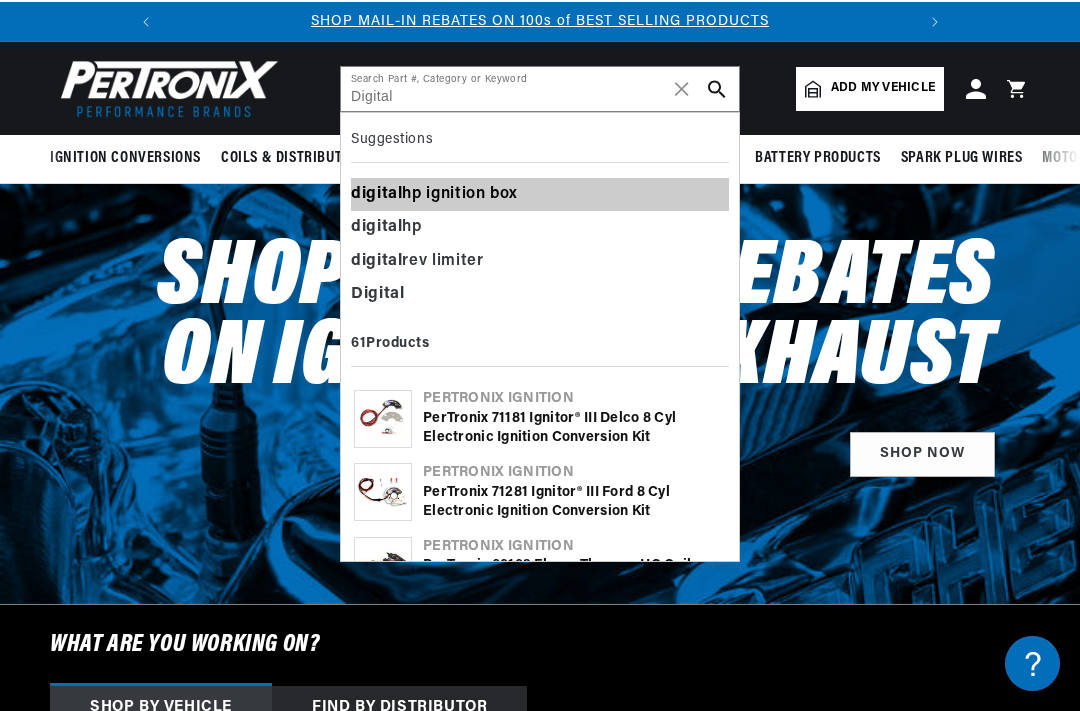 click on "digital  hp ignition box" at bounding box center (540, 195) 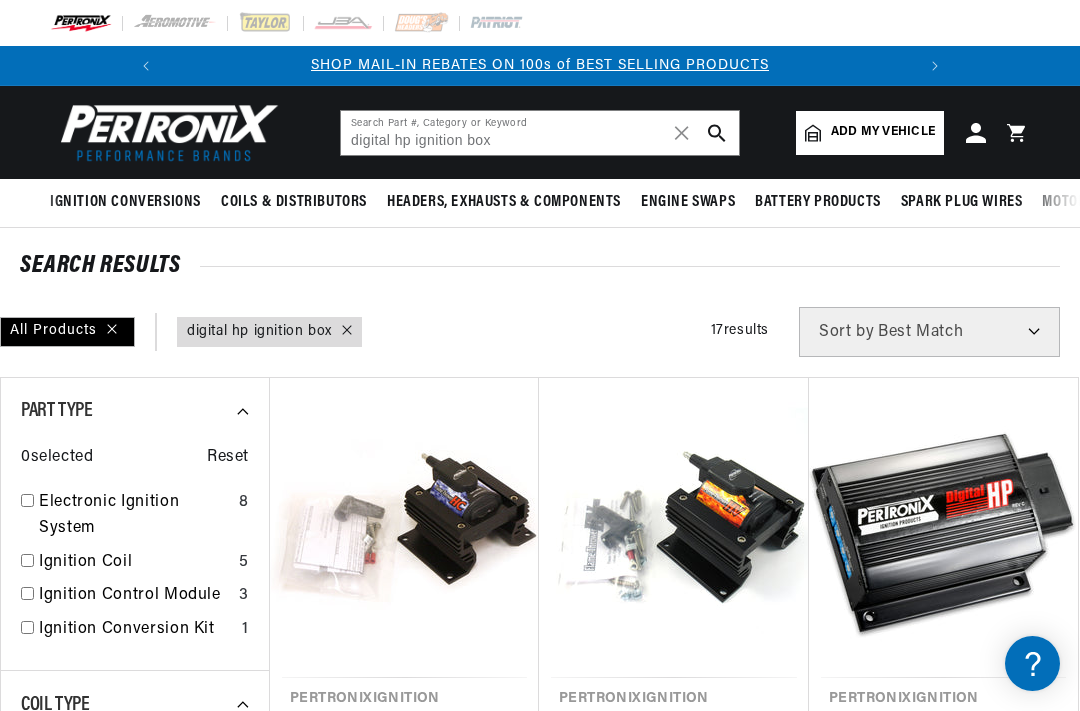 scroll, scrollTop: 0, scrollLeft: 0, axis: both 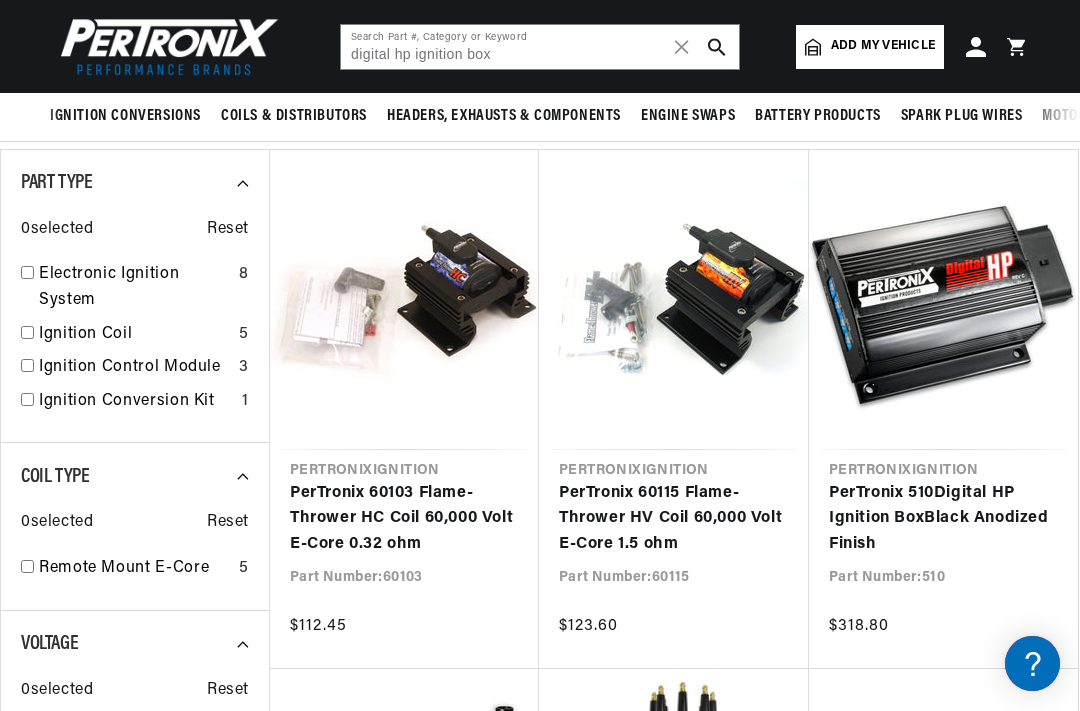 click on "PerTronix 510  Digital   HP   Ignition   Box  Black Anodized Finish" at bounding box center (943, 519) 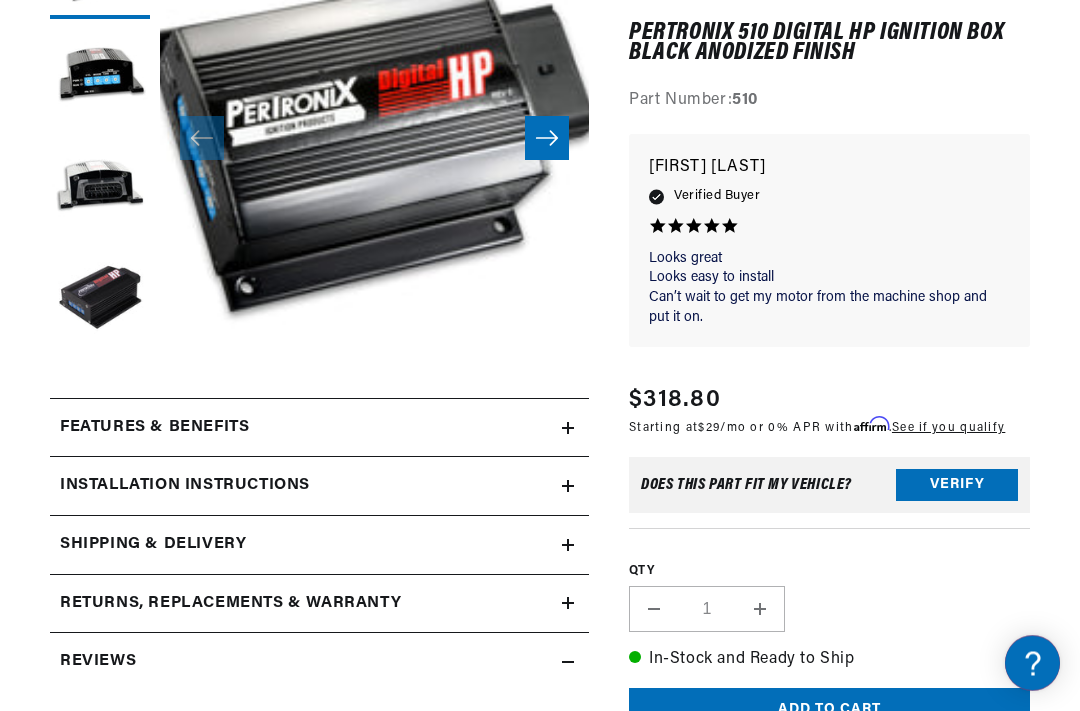 scroll, scrollTop: 0, scrollLeft: 0, axis: both 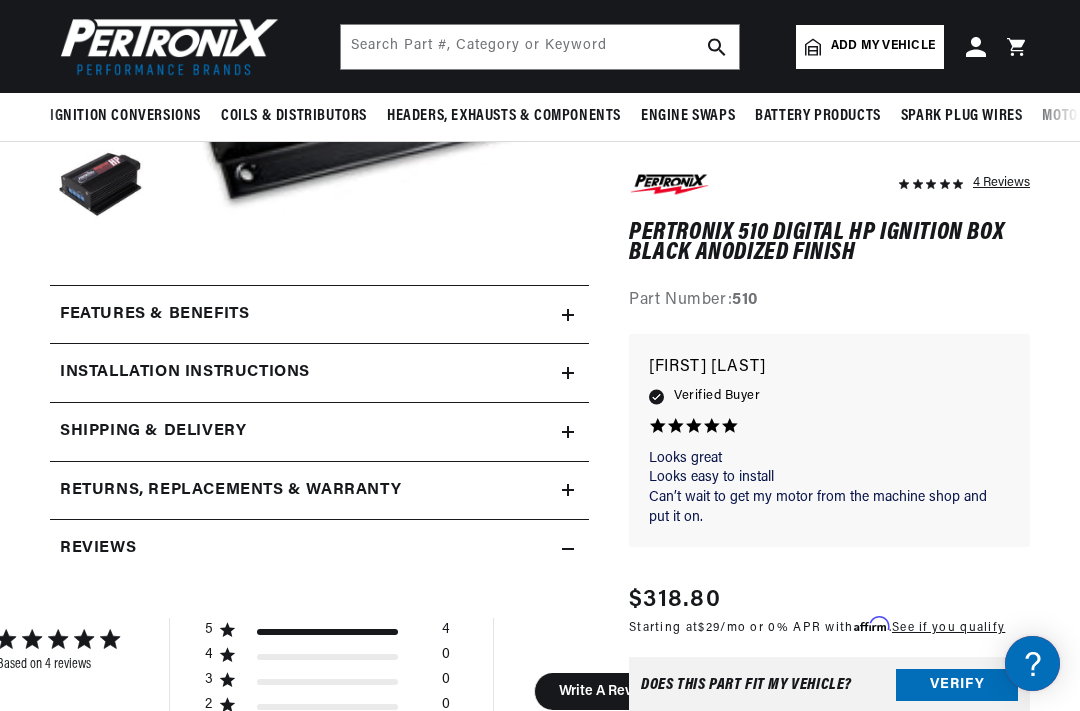 click on "Installation instructions" at bounding box center (319, 315) 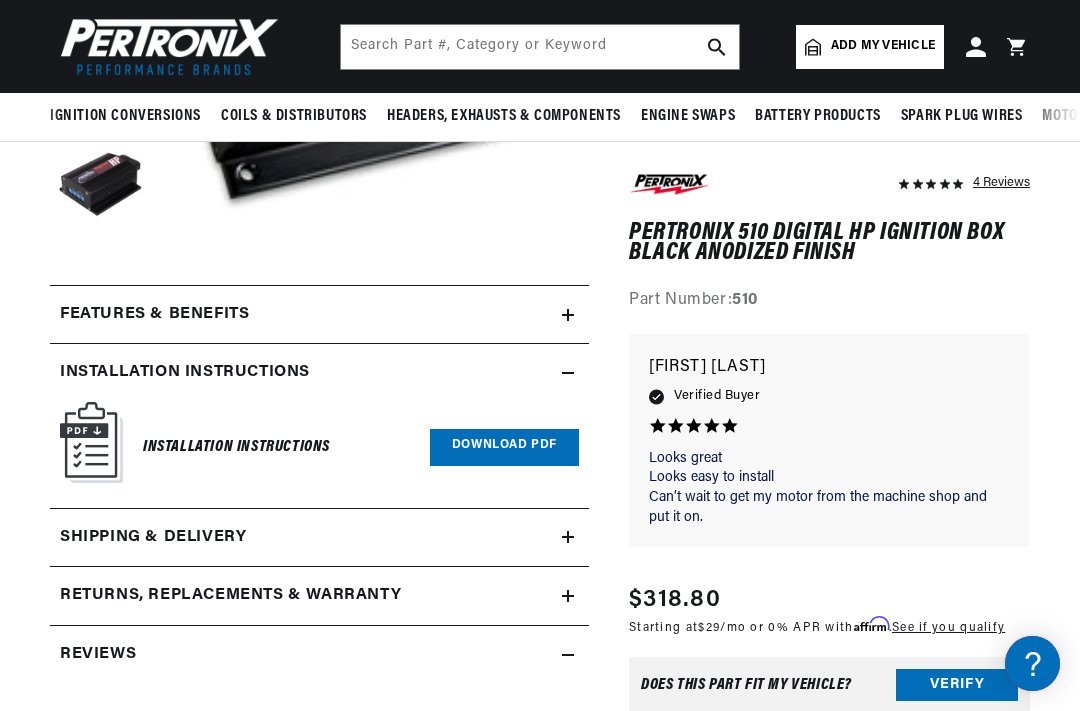 scroll, scrollTop: 0, scrollLeft: 747, axis: horizontal 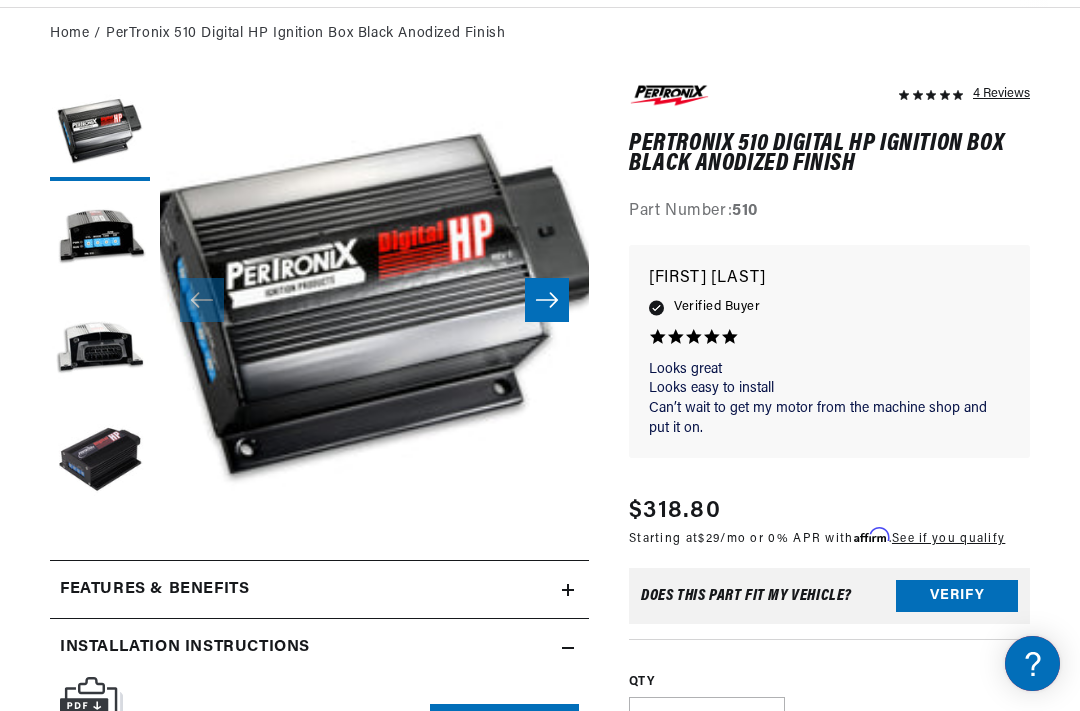 click 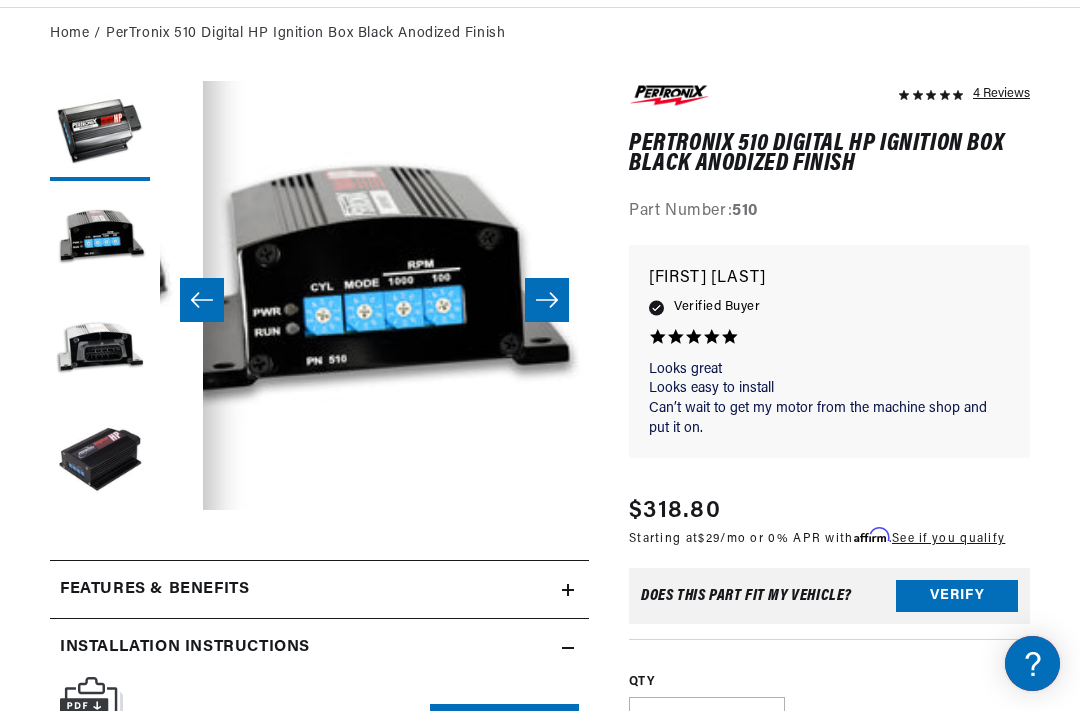 scroll, scrollTop: 0, scrollLeft: 429, axis: horizontal 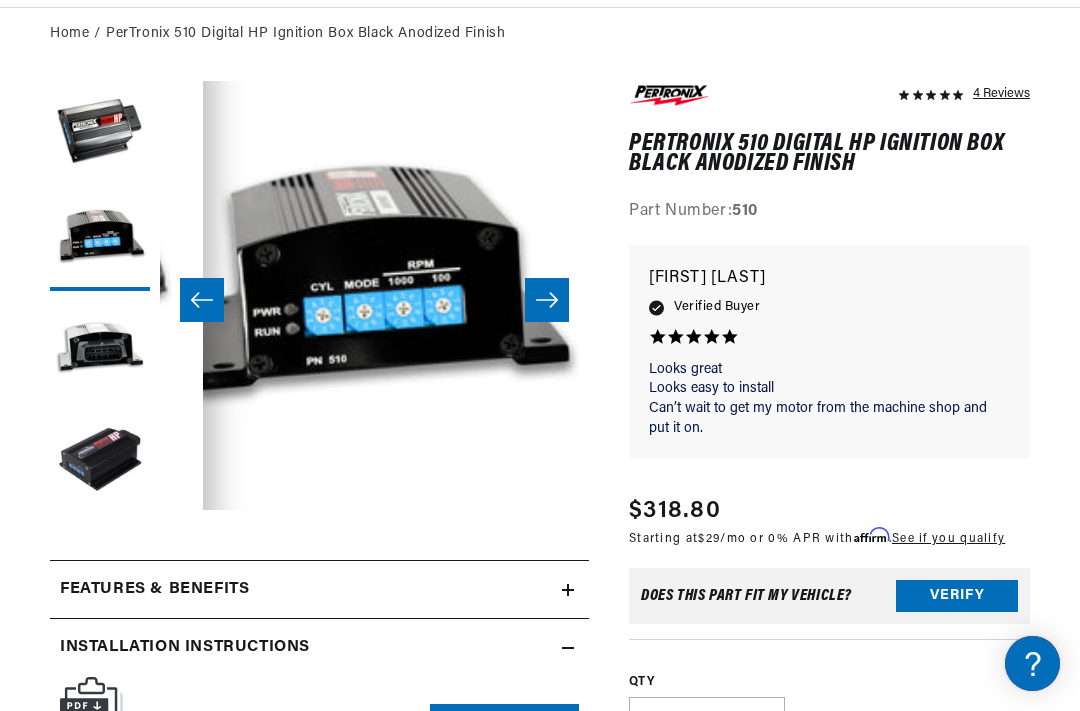 click on "Open media 2 in modal" at bounding box center (160, 510) 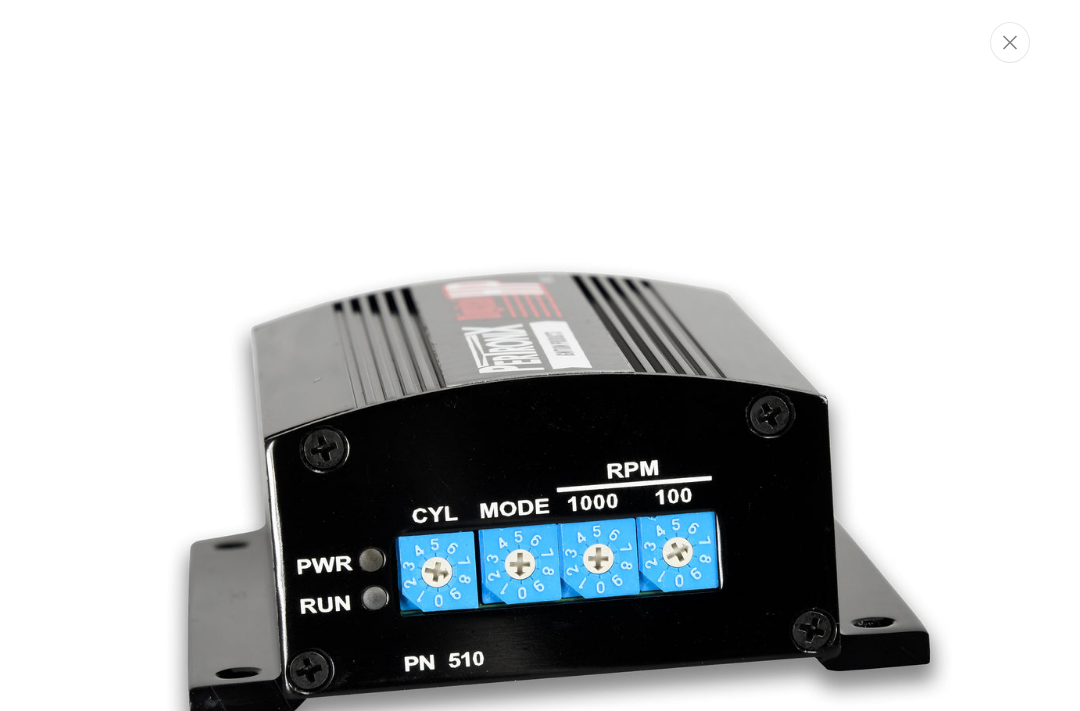 scroll, scrollTop: 938, scrollLeft: 0, axis: vertical 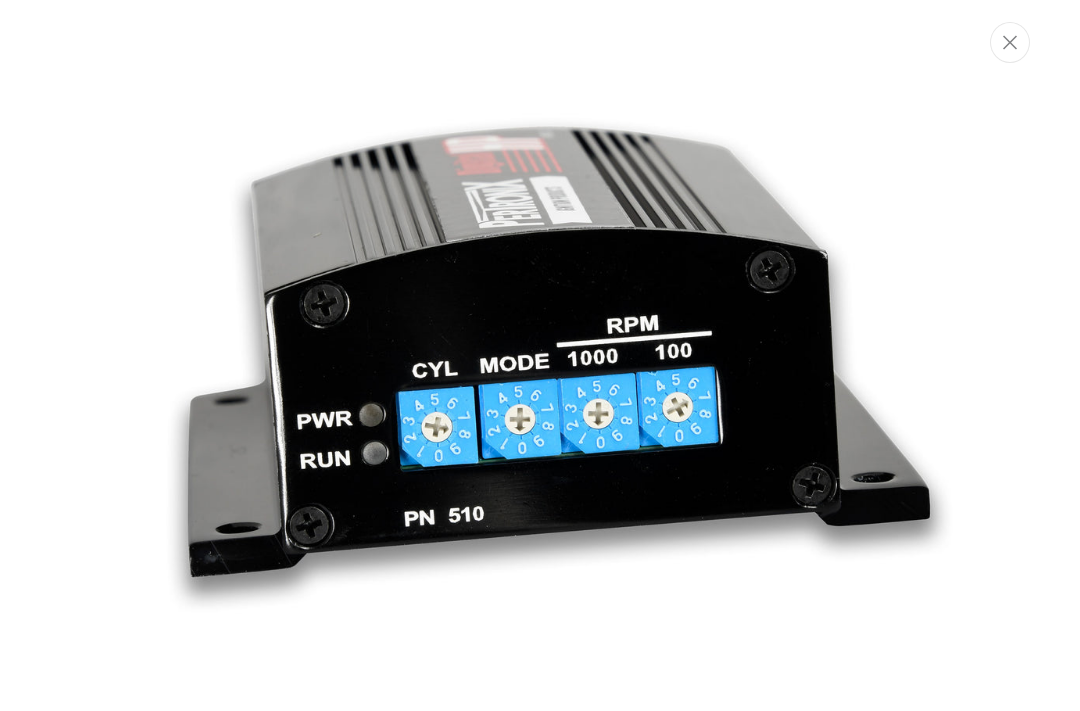 click at bounding box center (540, 355) 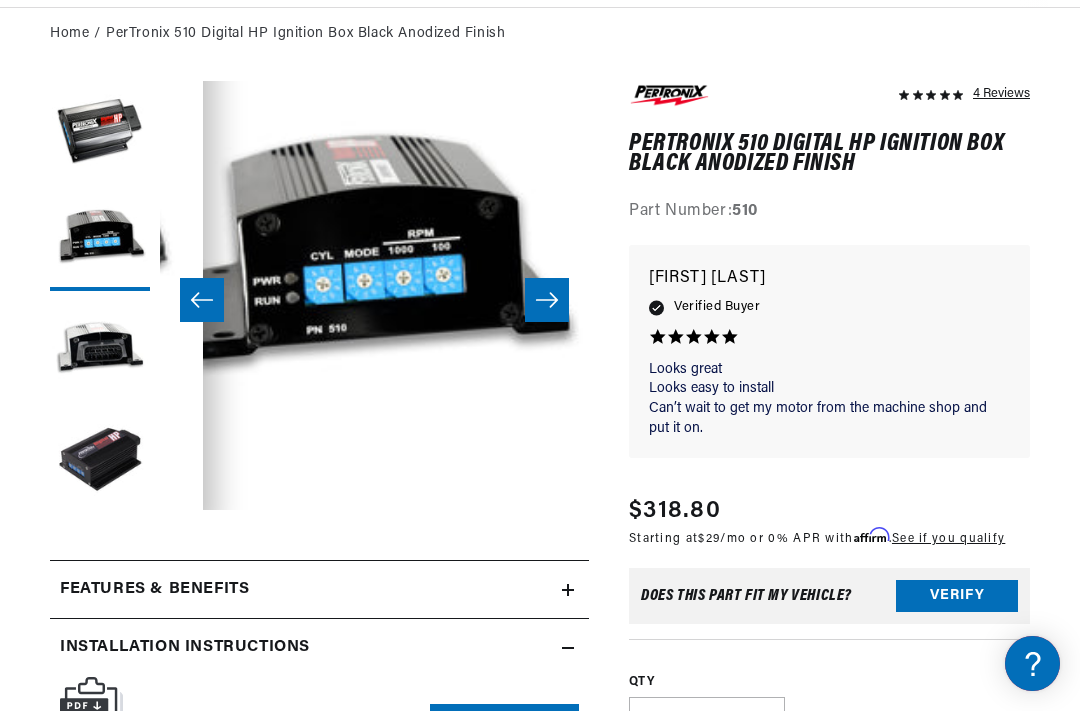 scroll, scrollTop: 31, scrollLeft: 429, axis: both 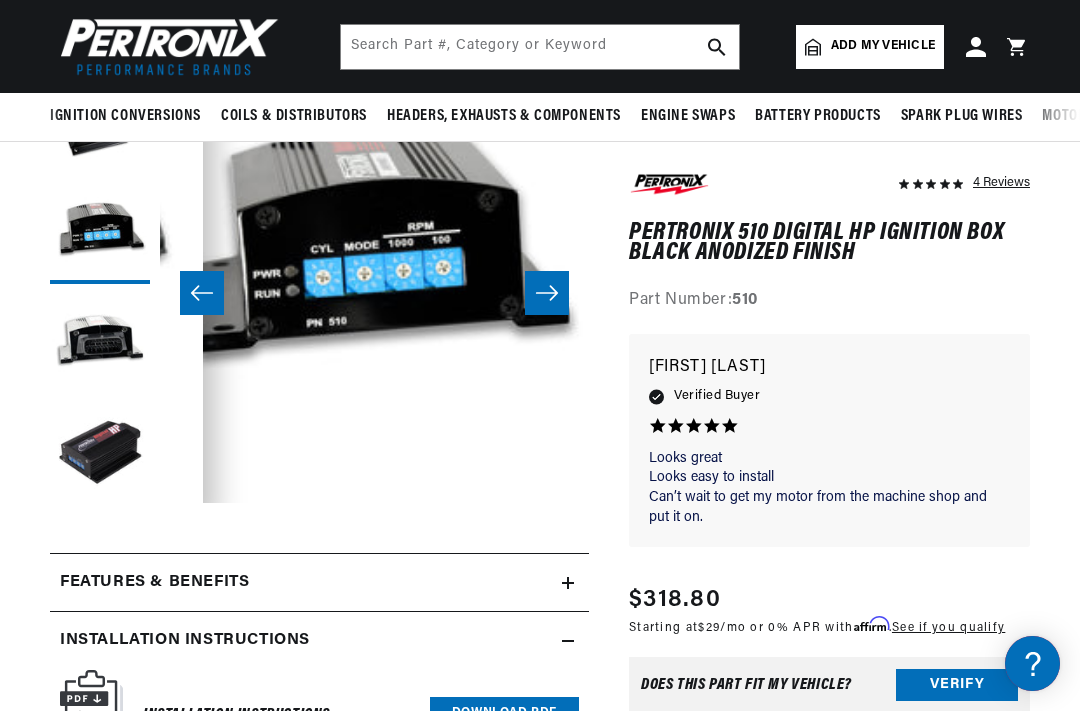 click at bounding box center (100, 454) 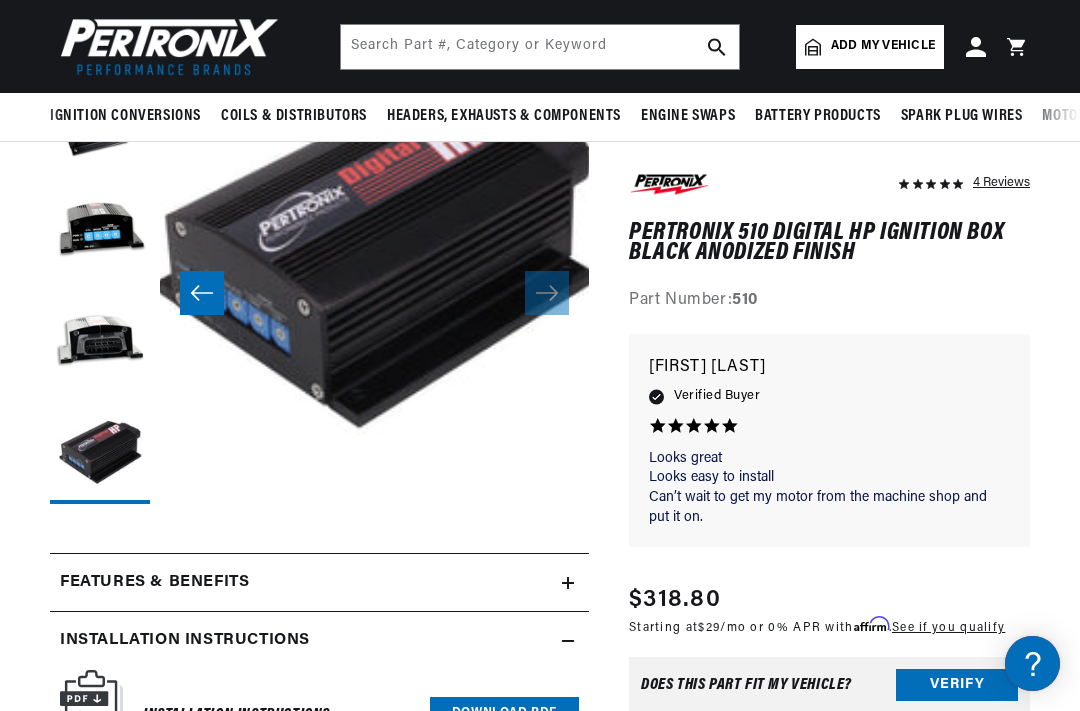click at bounding box center (100, 344) 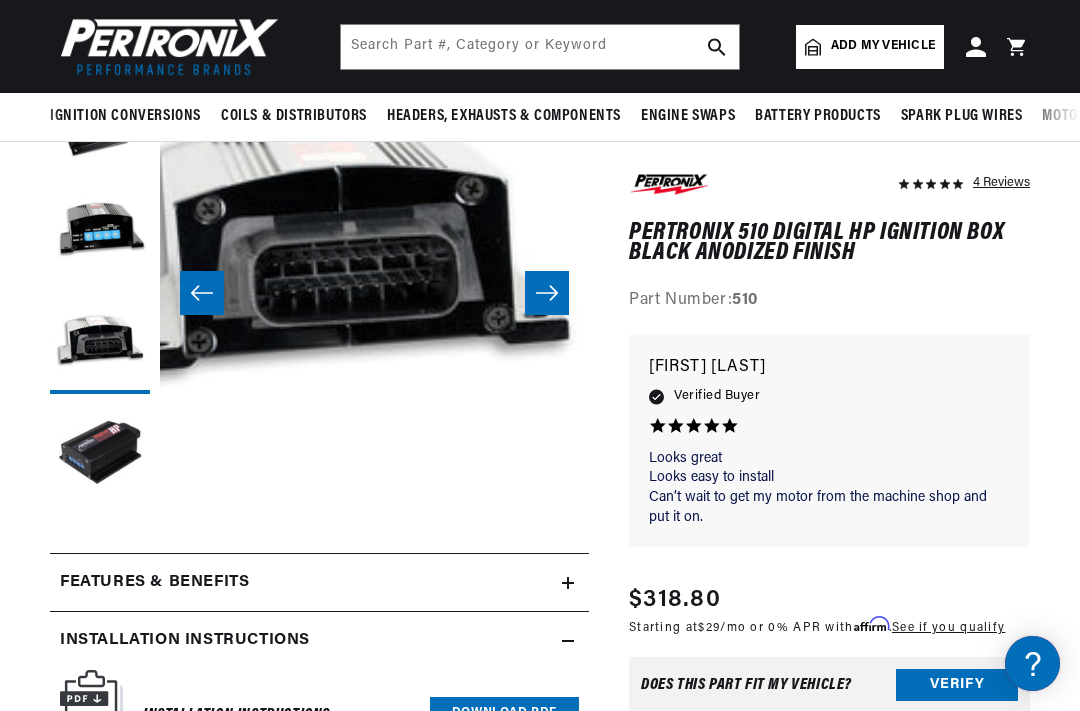 scroll, scrollTop: 31, scrollLeft: 858, axis: both 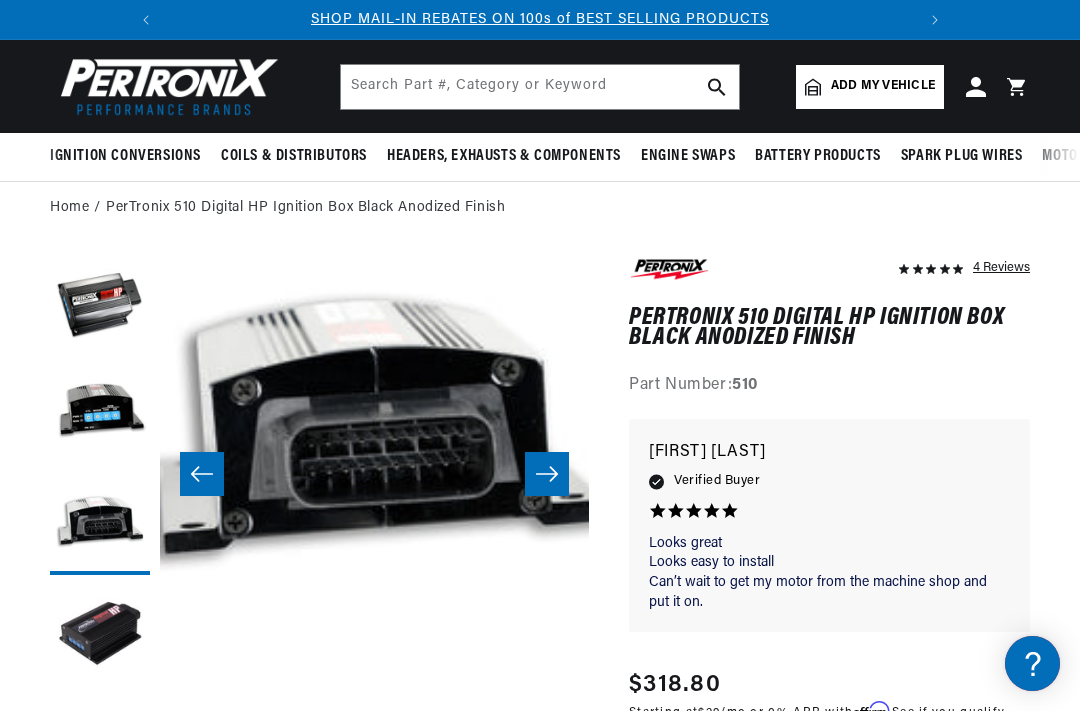 click at bounding box center [100, 305] 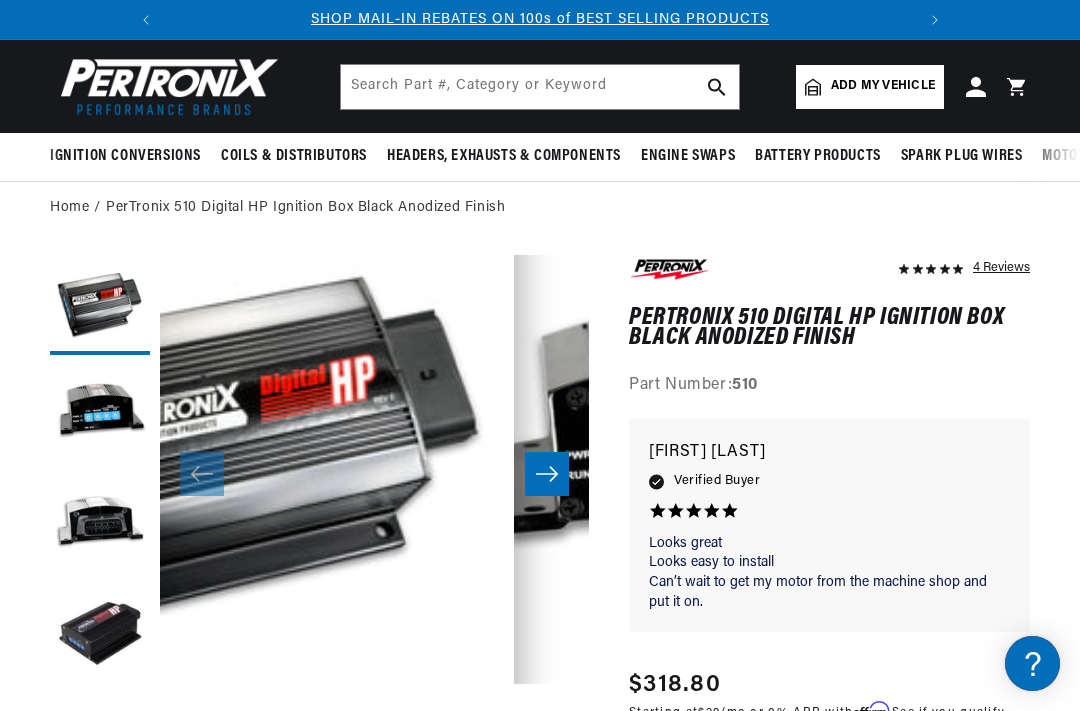scroll, scrollTop: 31, scrollLeft: 0, axis: vertical 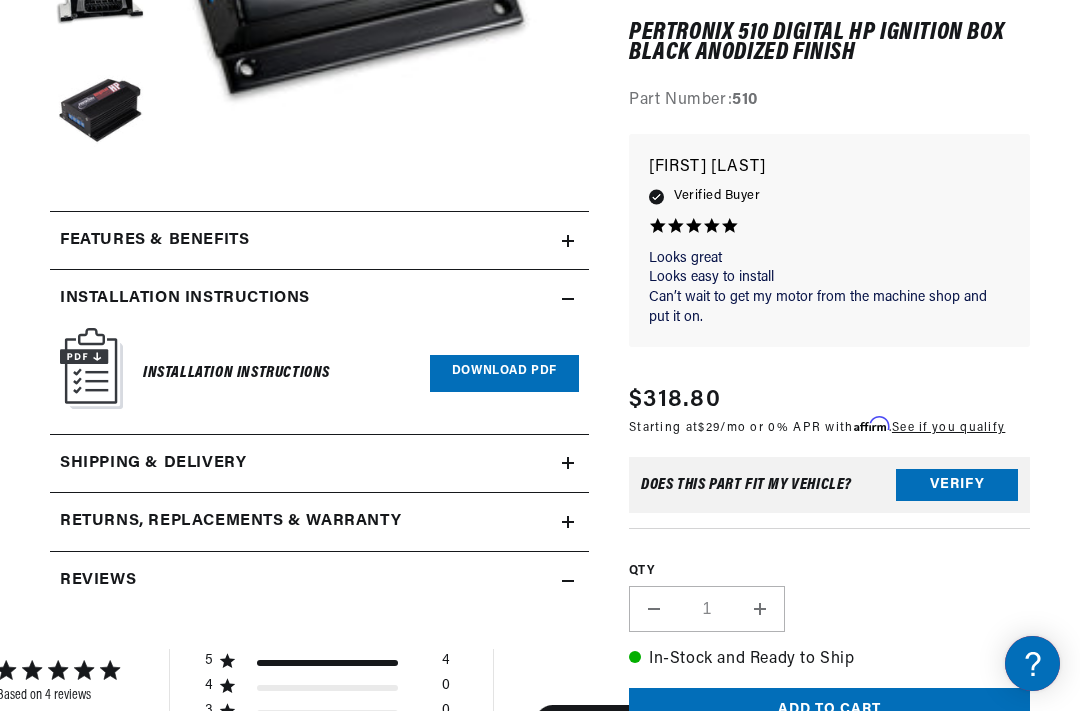 click on "Features & Benefits" at bounding box center (154, 241) 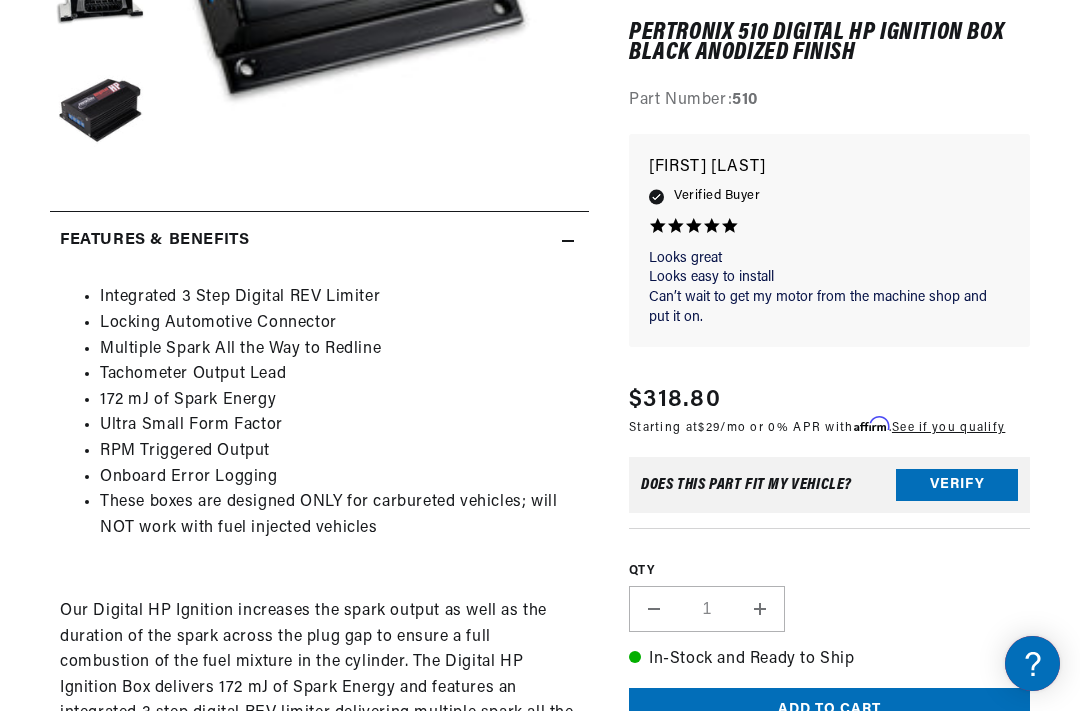 scroll, scrollTop: 0, scrollLeft: 747, axis: horizontal 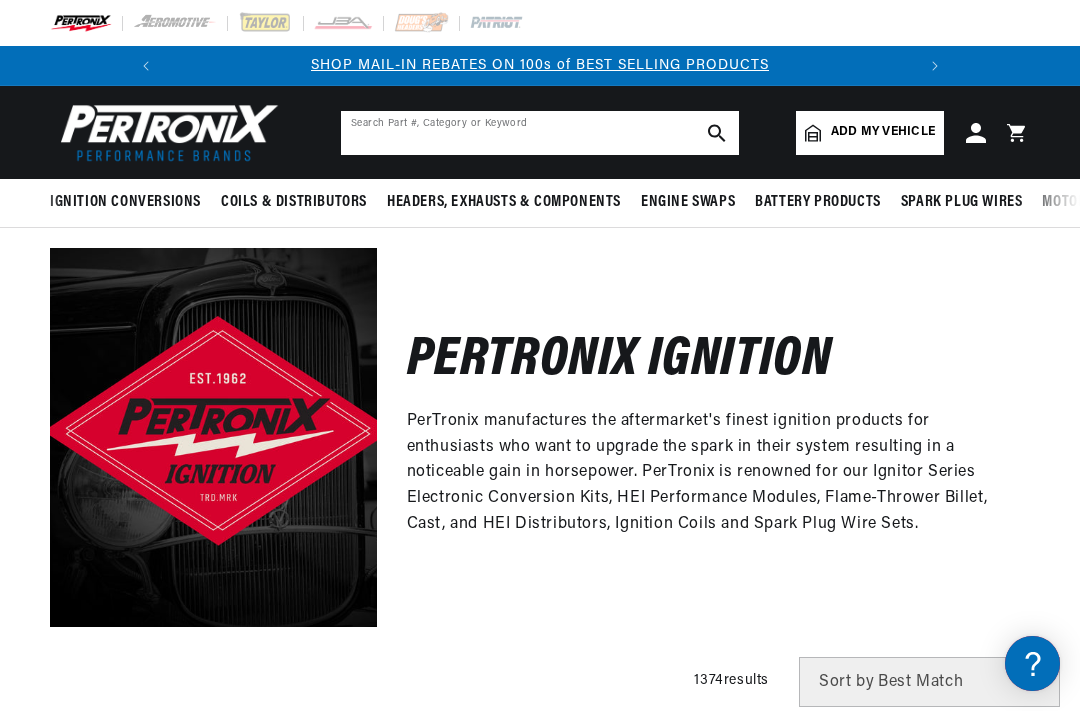 click at bounding box center (540, 133) 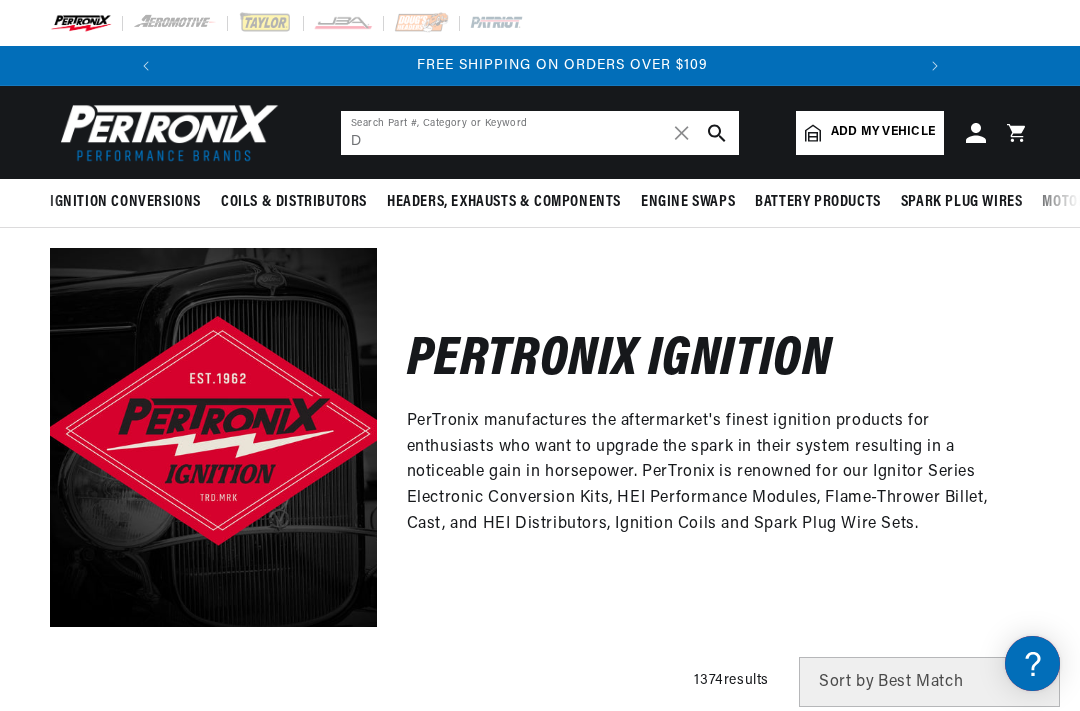 scroll, scrollTop: 0, scrollLeft: 747, axis: horizontal 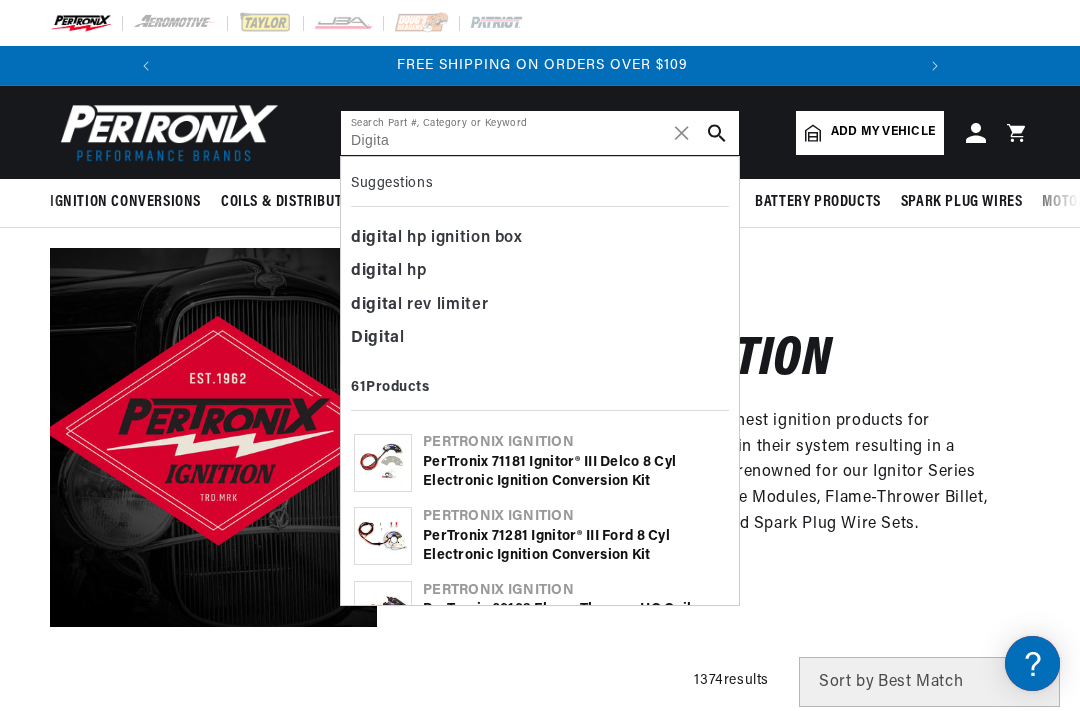 type on "Digita" 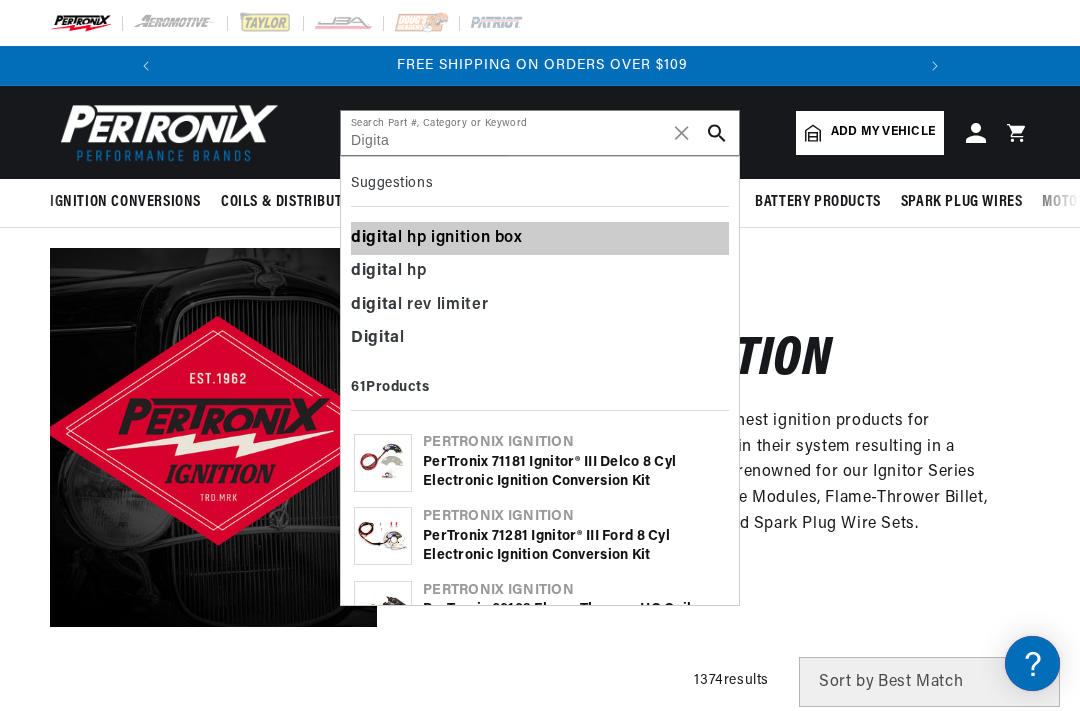 click on "digita l hp ignition box" at bounding box center (540, 239) 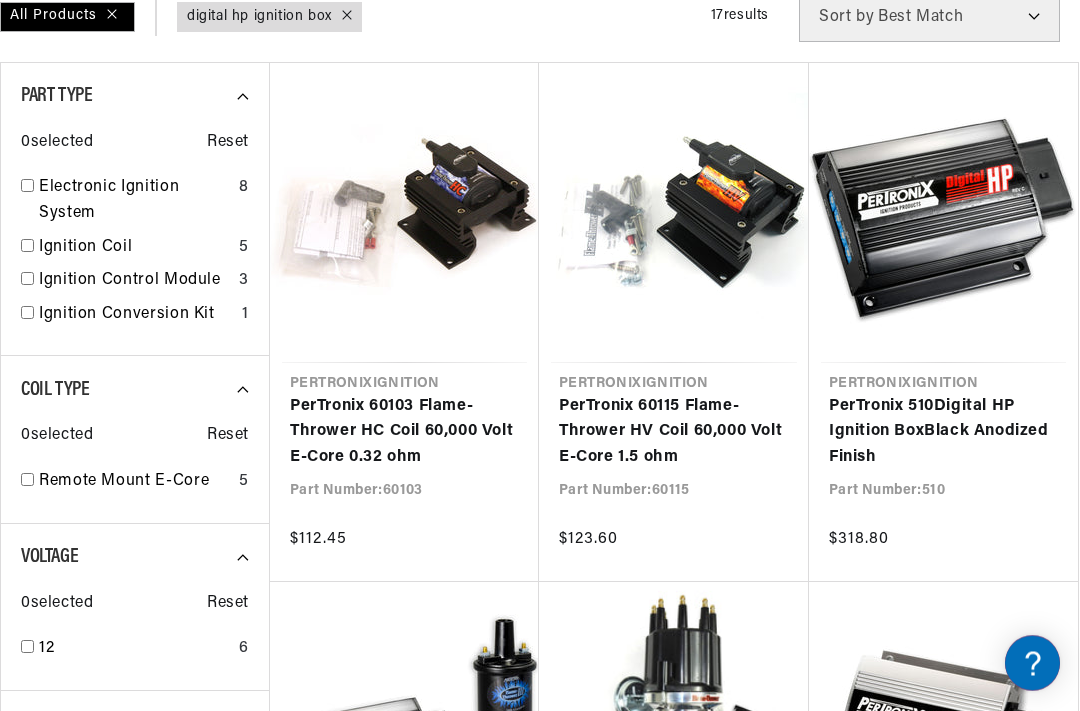 scroll, scrollTop: 401, scrollLeft: 0, axis: vertical 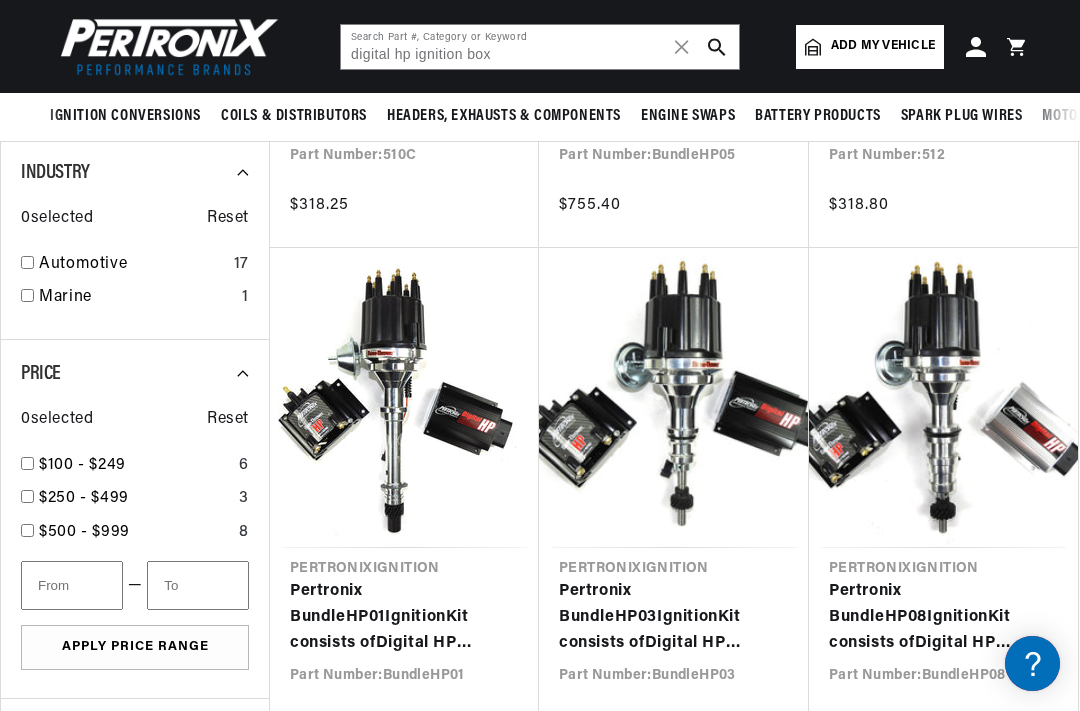 click on "Pertronix BundleHP01  Ignition  Kit consists of  Digital   HP   Ignition   Box  Black, Chevy SB/BB Mag Trigger Billet Distributor Black Male Cap,  HP  E-core 50,000 volt .02 Ohms Coil" at bounding box center (404, 617) 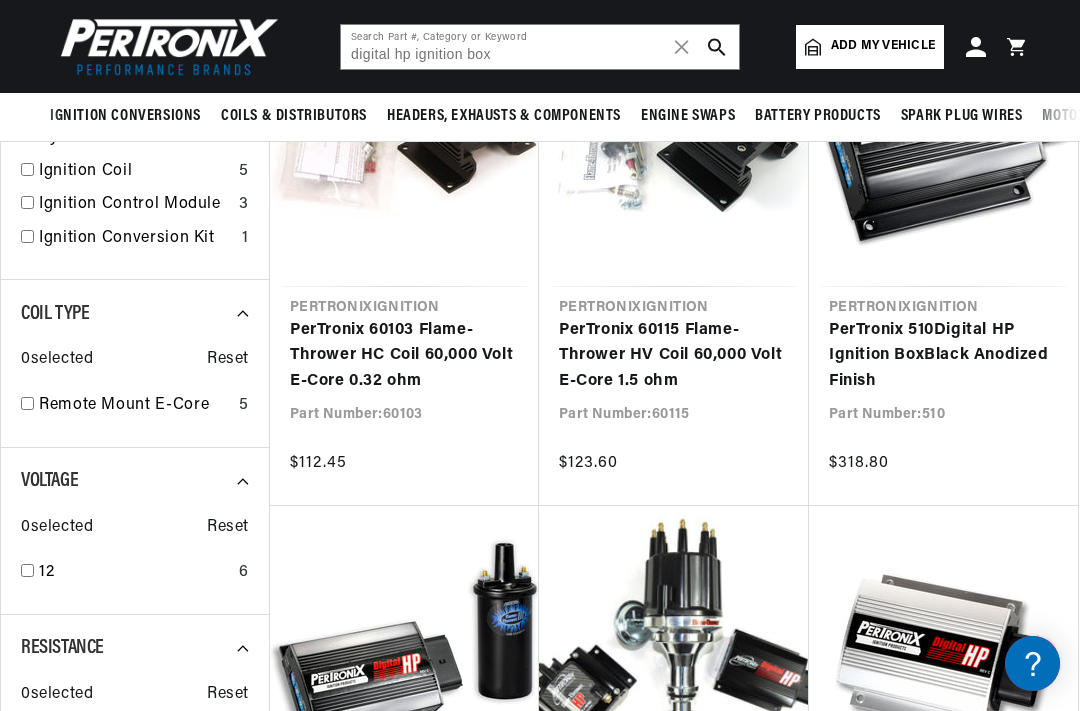 scroll, scrollTop: 153, scrollLeft: 0, axis: vertical 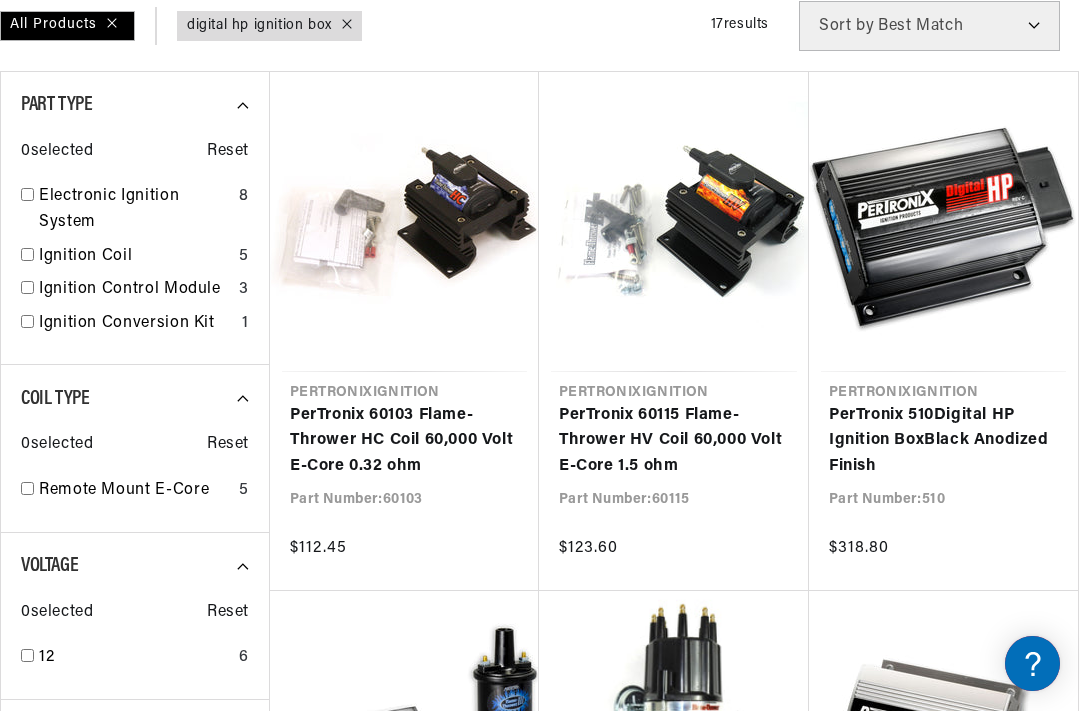 click on "PerTronix 510  Digital   HP   Ignition   Box  Black Anodized Finish" at bounding box center (943, 441) 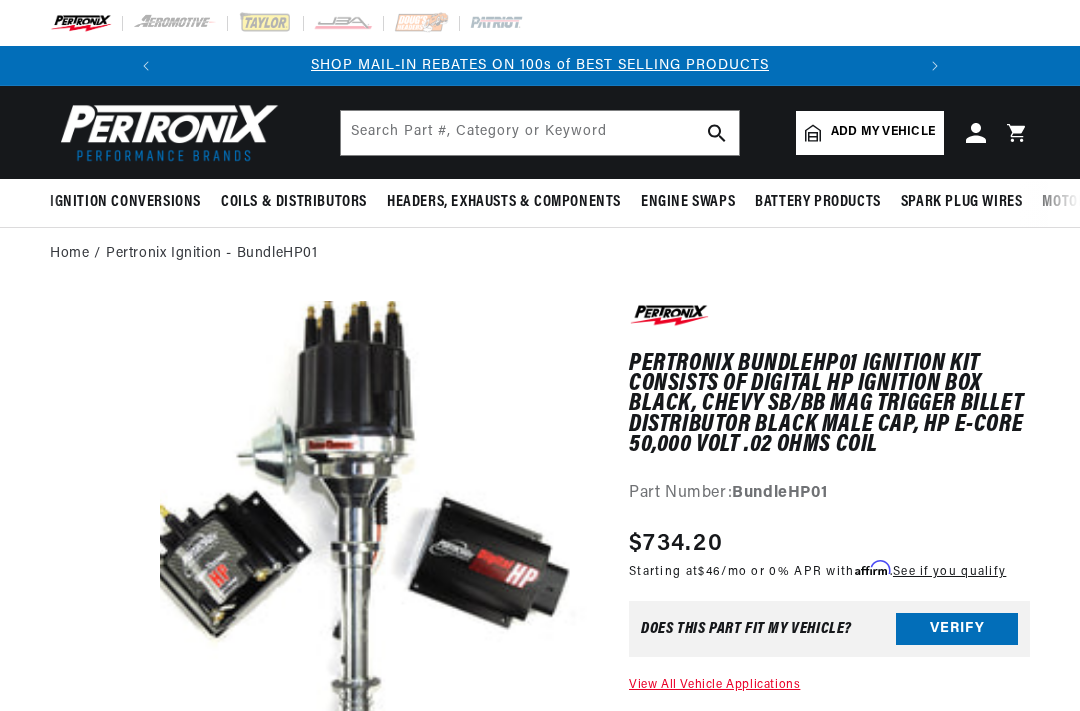 scroll, scrollTop: 0, scrollLeft: 0, axis: both 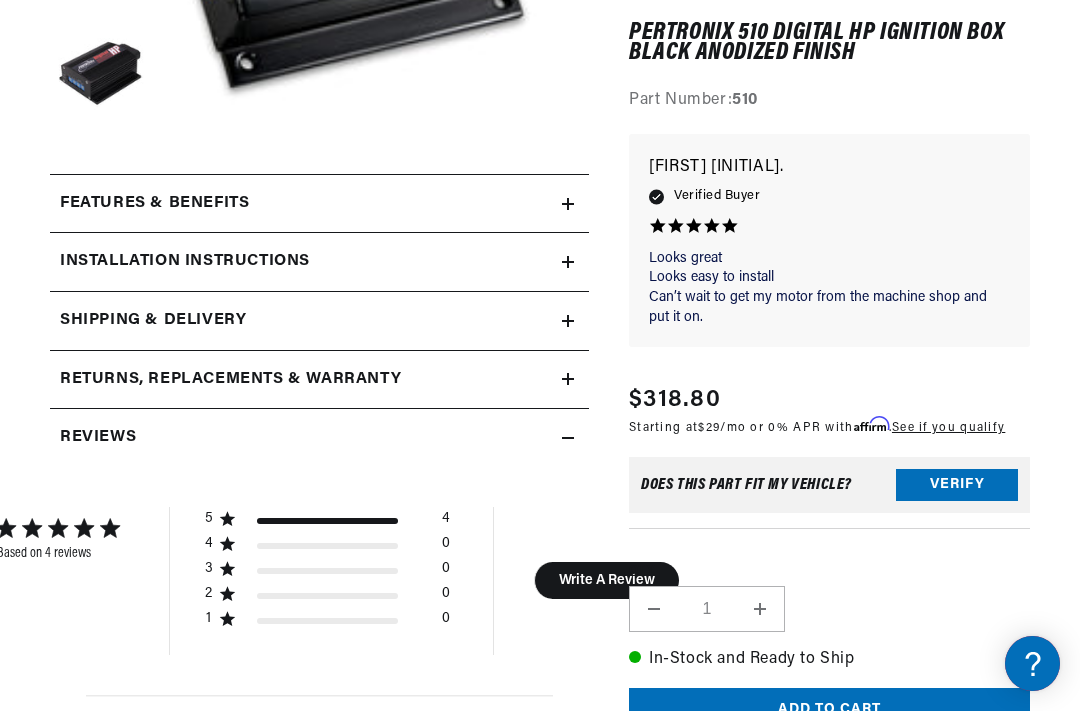click on "Installation instructions" at bounding box center (319, 204) 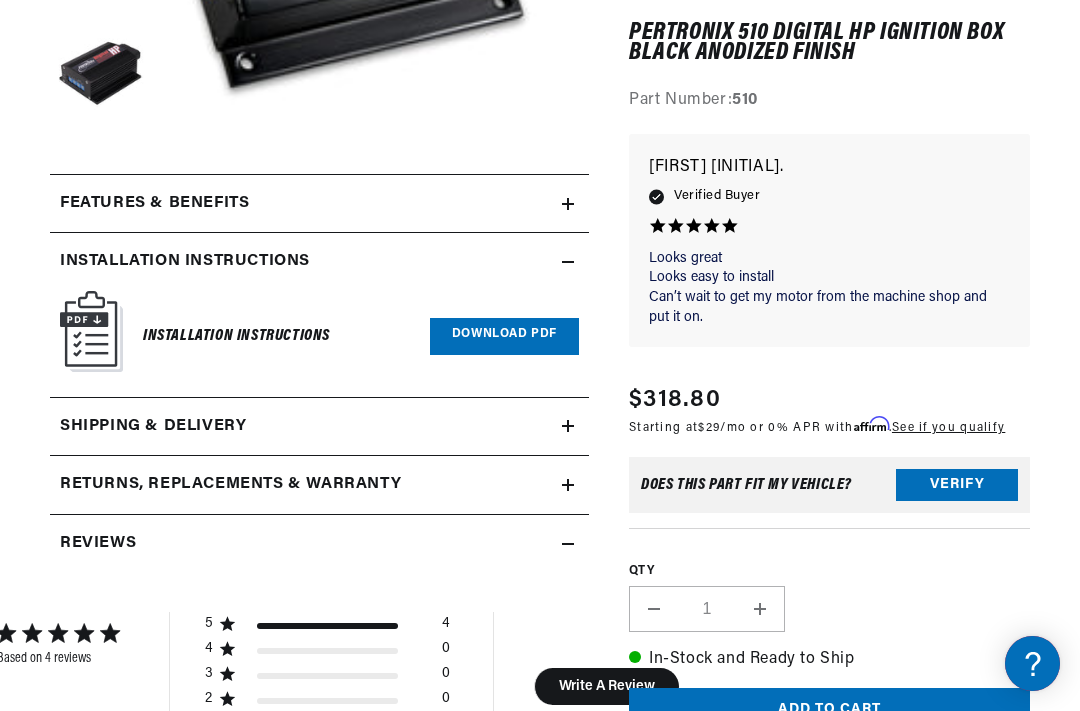click on "Download PDF" at bounding box center (504, 336) 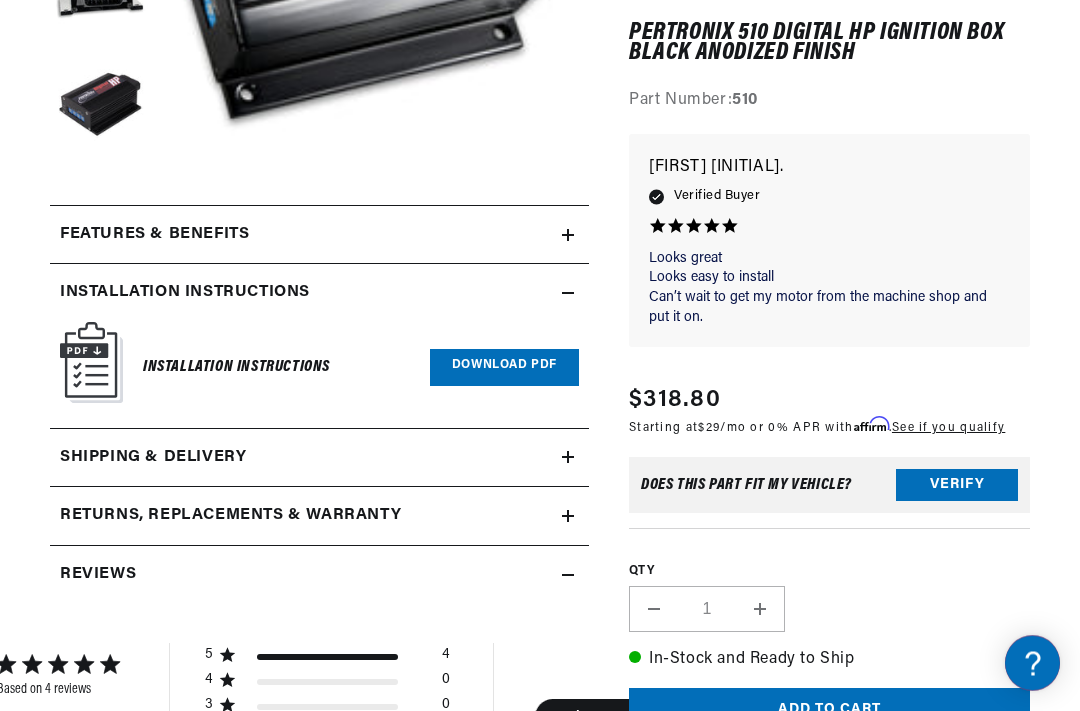 scroll, scrollTop: 284, scrollLeft: 0, axis: vertical 